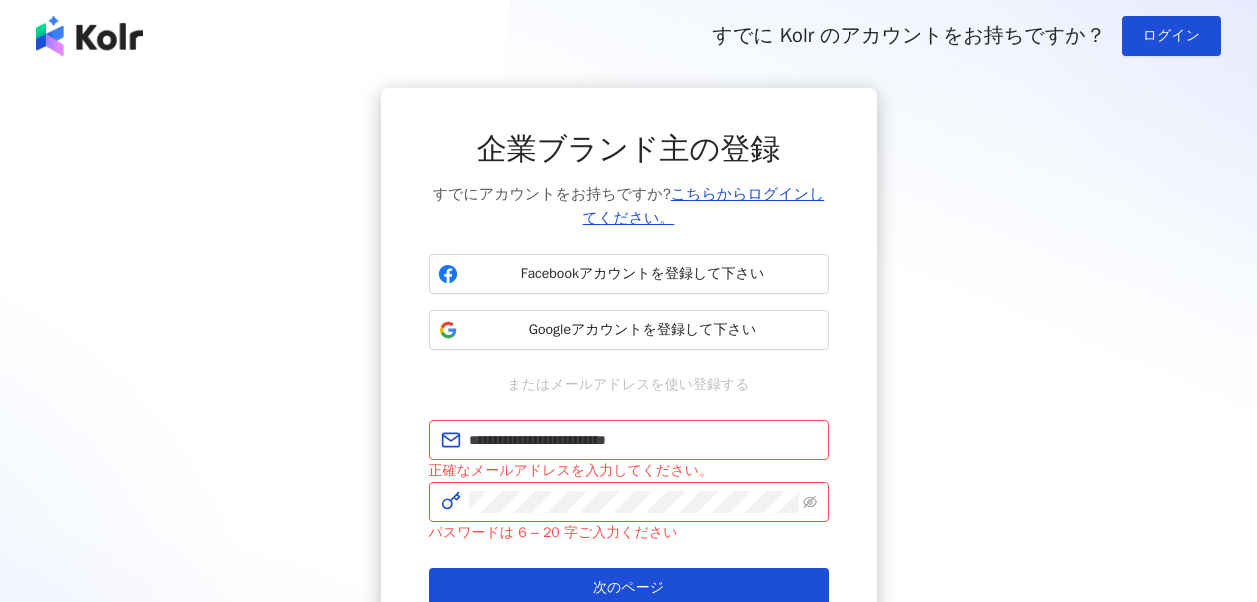 scroll, scrollTop: 100, scrollLeft: 0, axis: vertical 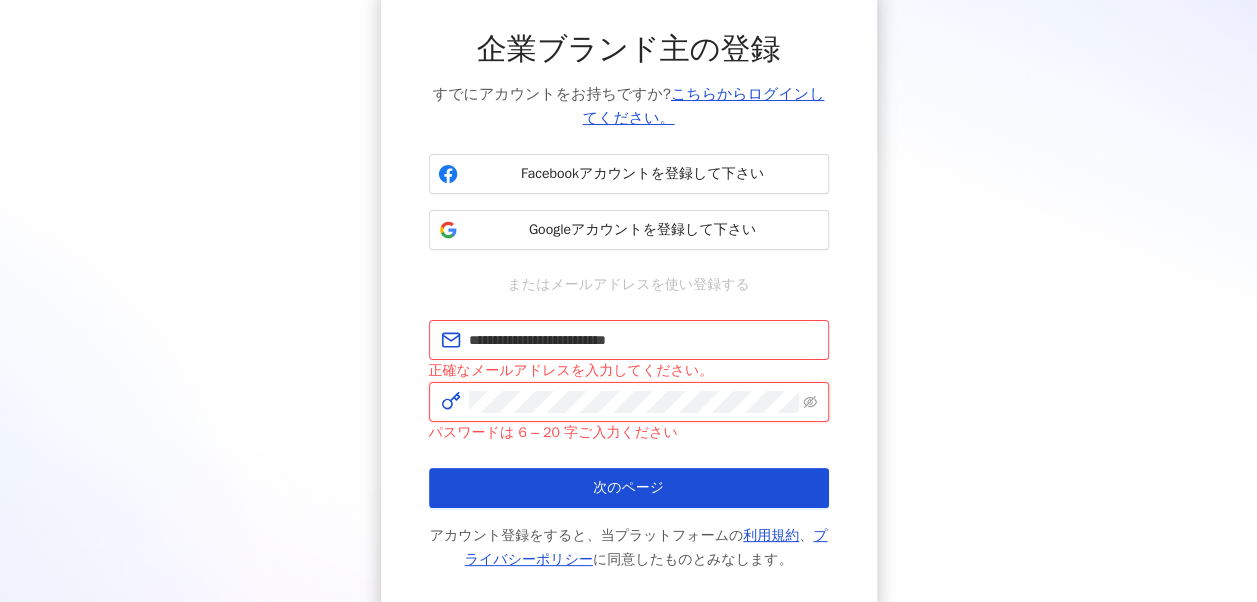 click at bounding box center (629, 402) 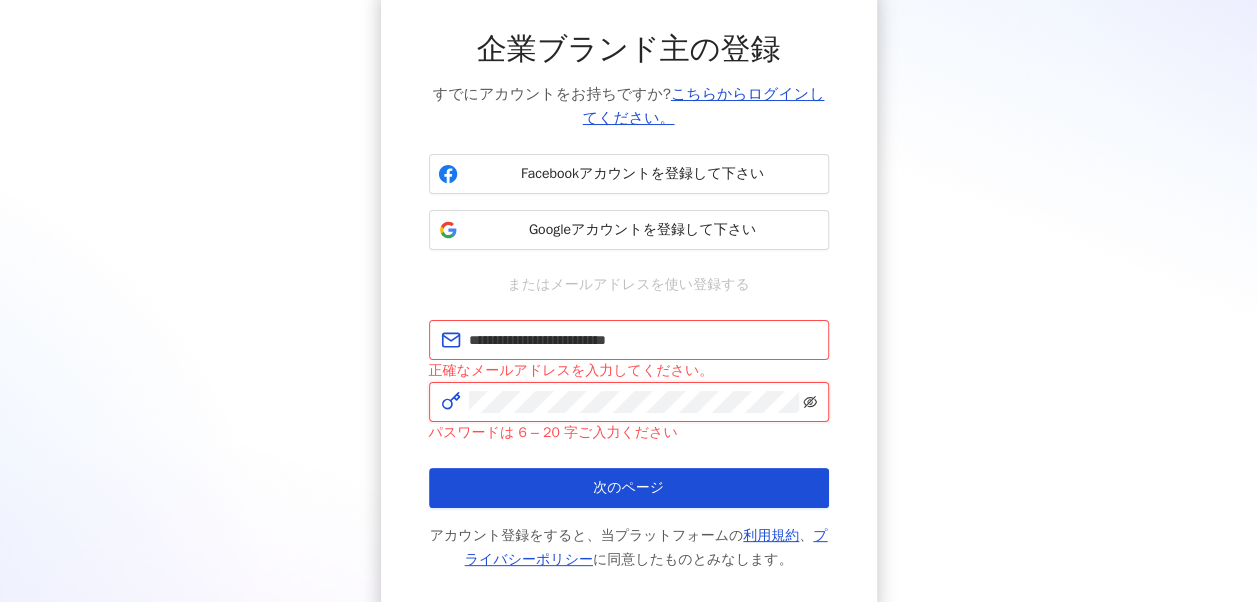 click 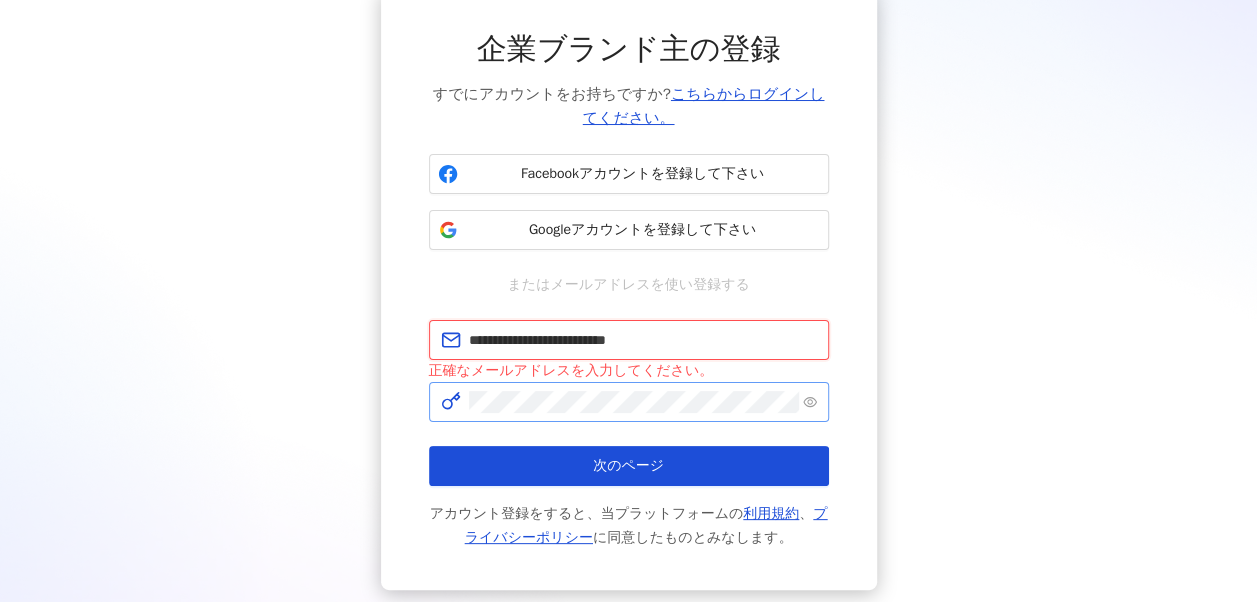 drag, startPoint x: 664, startPoint y: 318, endPoint x: 451, endPoint y: 318, distance: 213 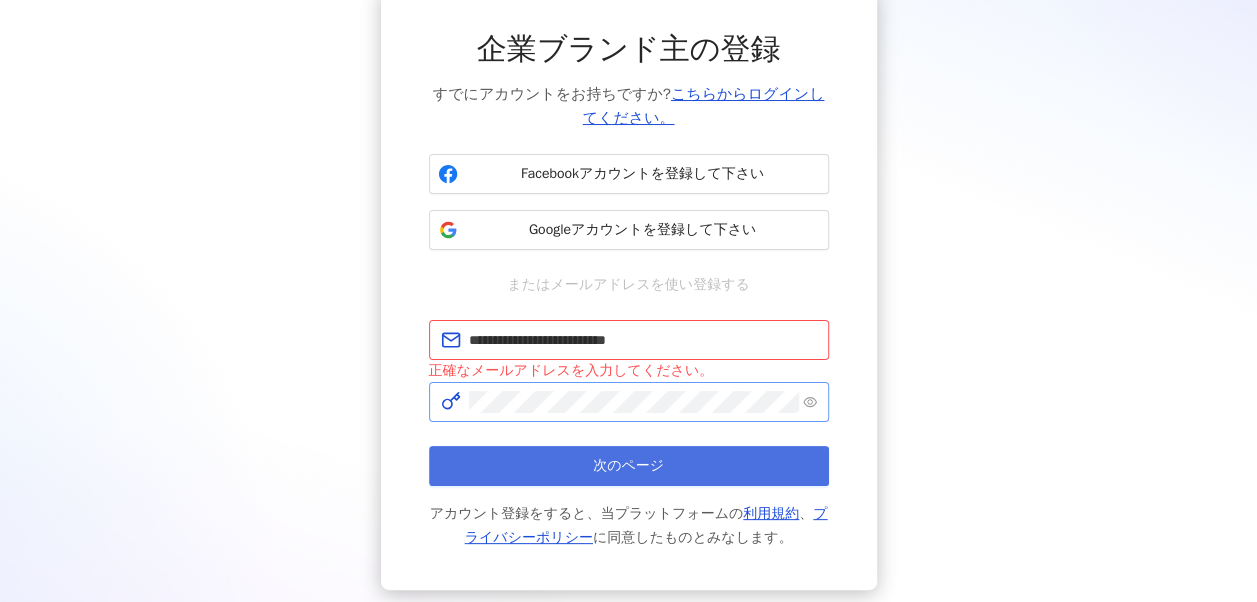 click on "次のページ" at bounding box center [629, 466] 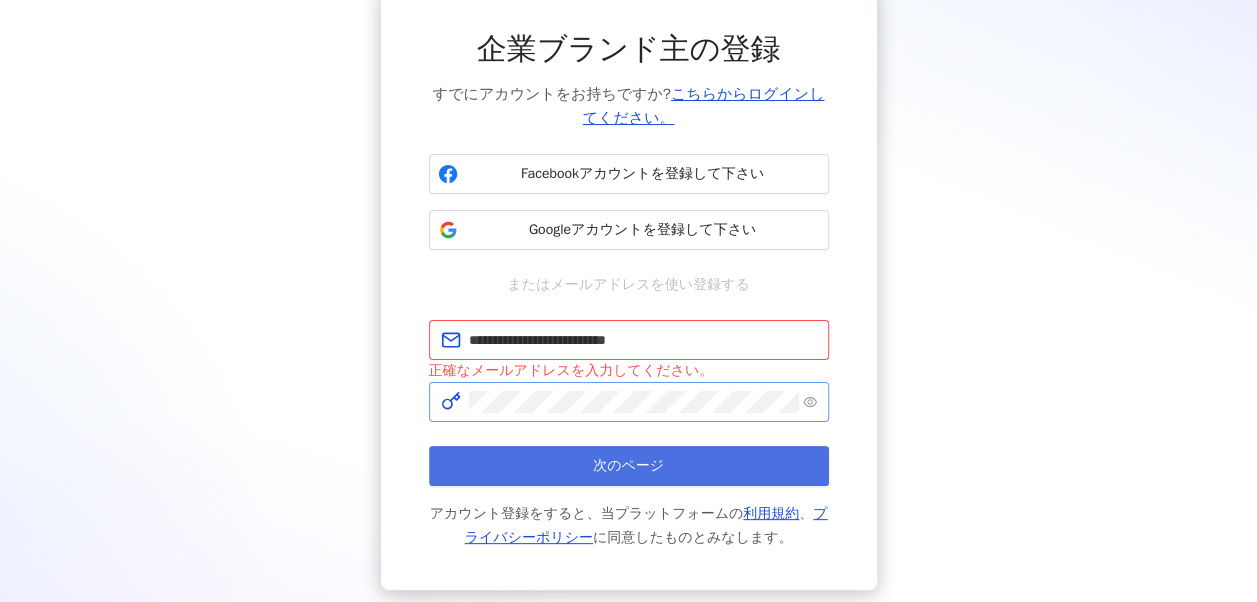 click on "次のページ" at bounding box center (629, 466) 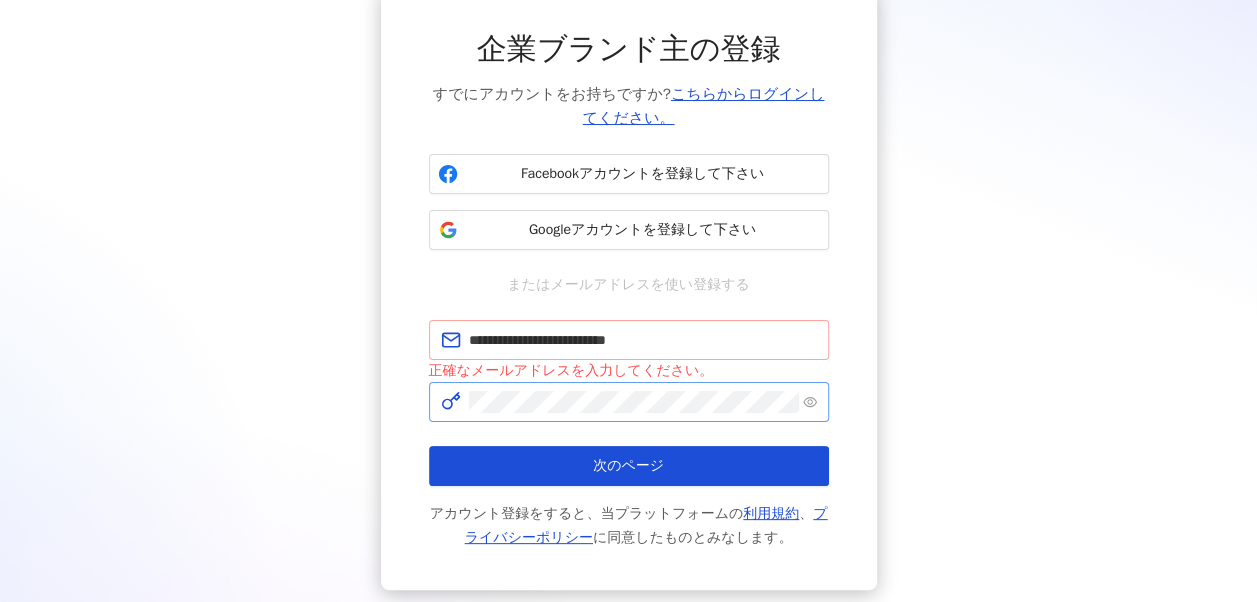 click on "**********" at bounding box center (629, 340) 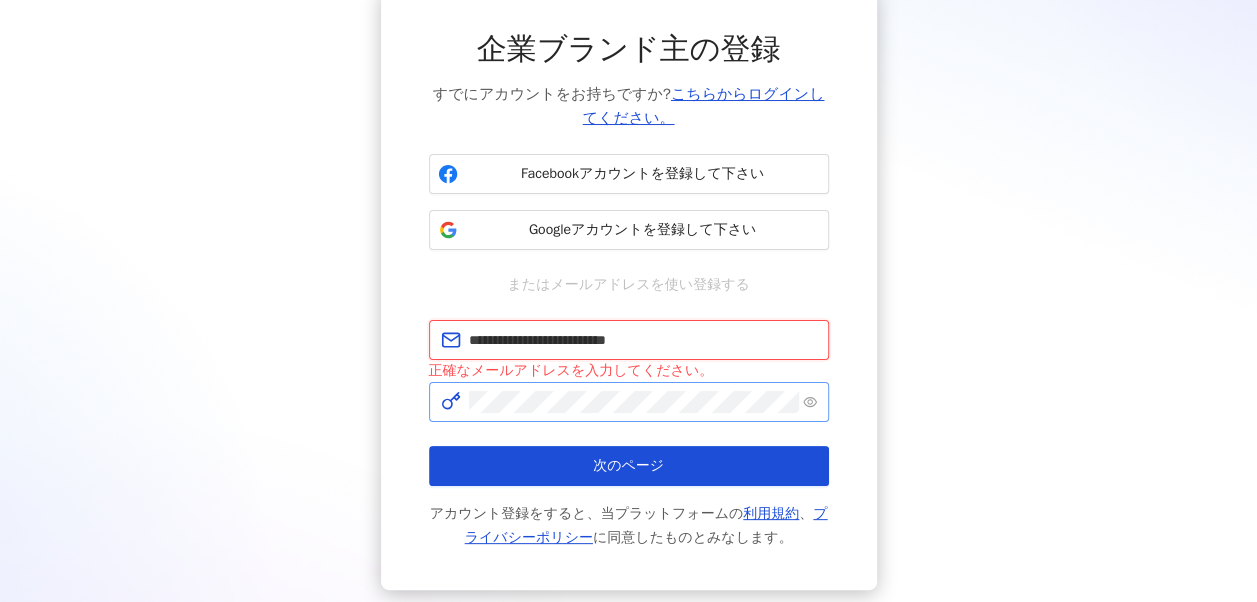 drag, startPoint x: 663, startPoint y: 315, endPoint x: 450, endPoint y: 316, distance: 213.00235 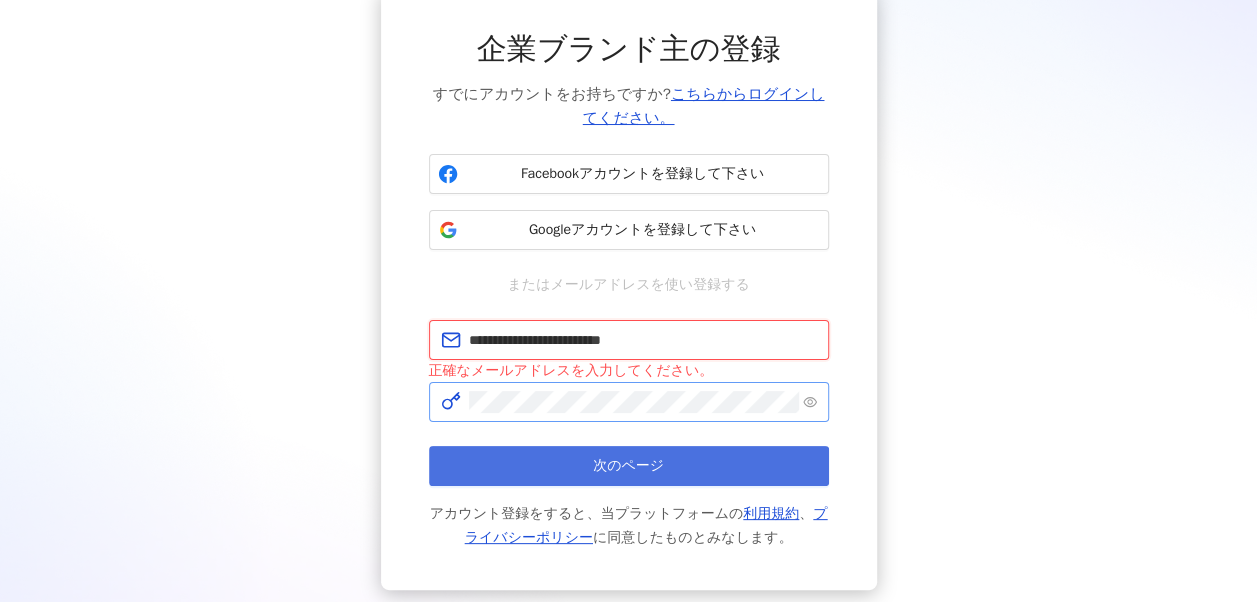 type on "**********" 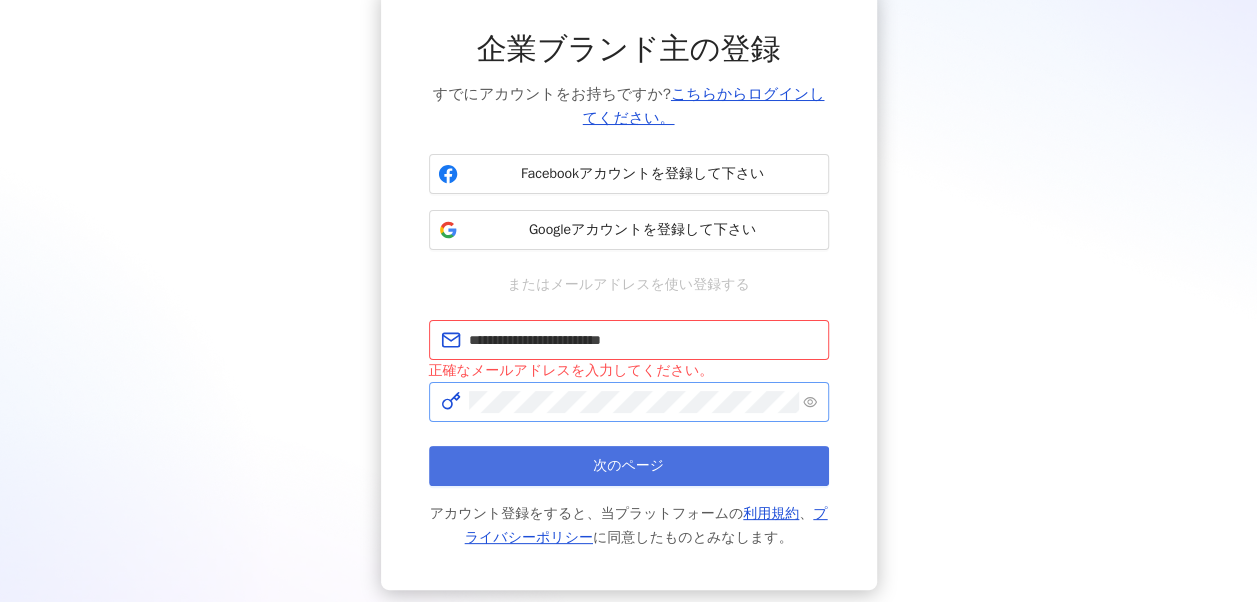 click on "次のページ" at bounding box center (629, 466) 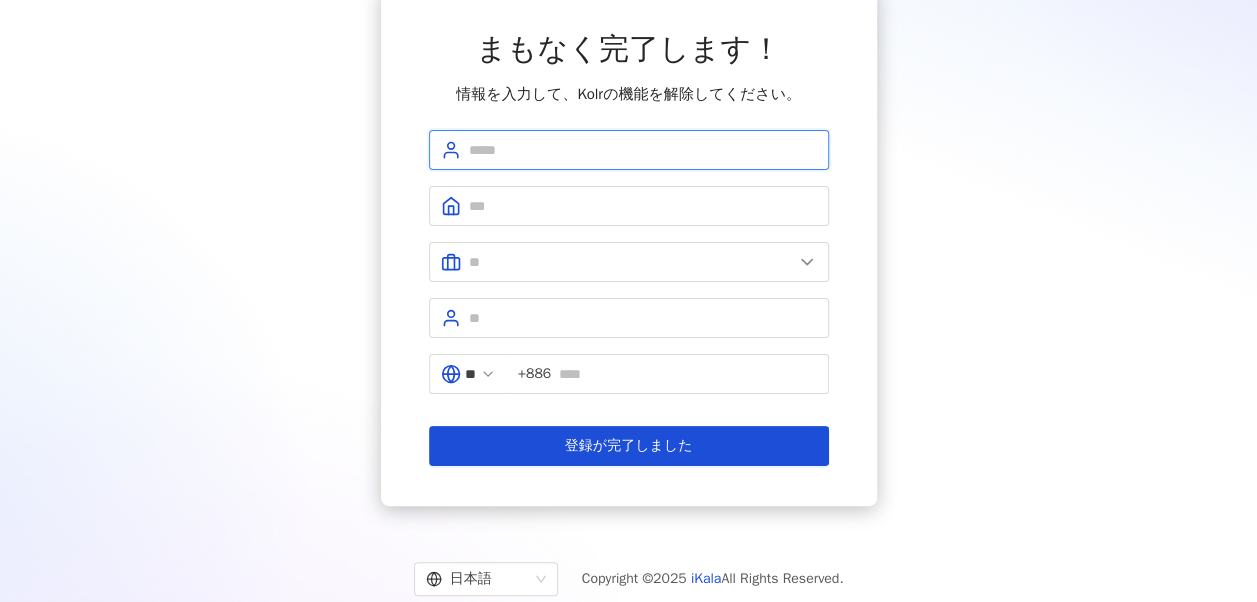 click at bounding box center [643, 150] 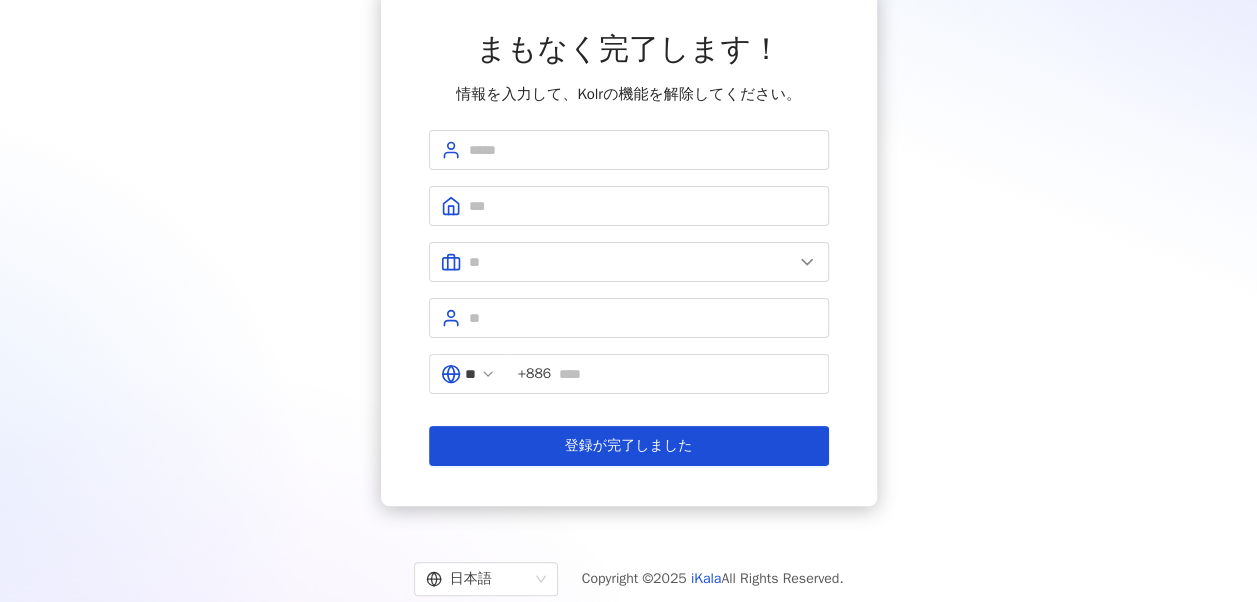 click on "まもなく完了します！ 情報を入力して、Kolrの機能を解除してください。 ** +886 登録が完了しました" at bounding box center [629, 247] 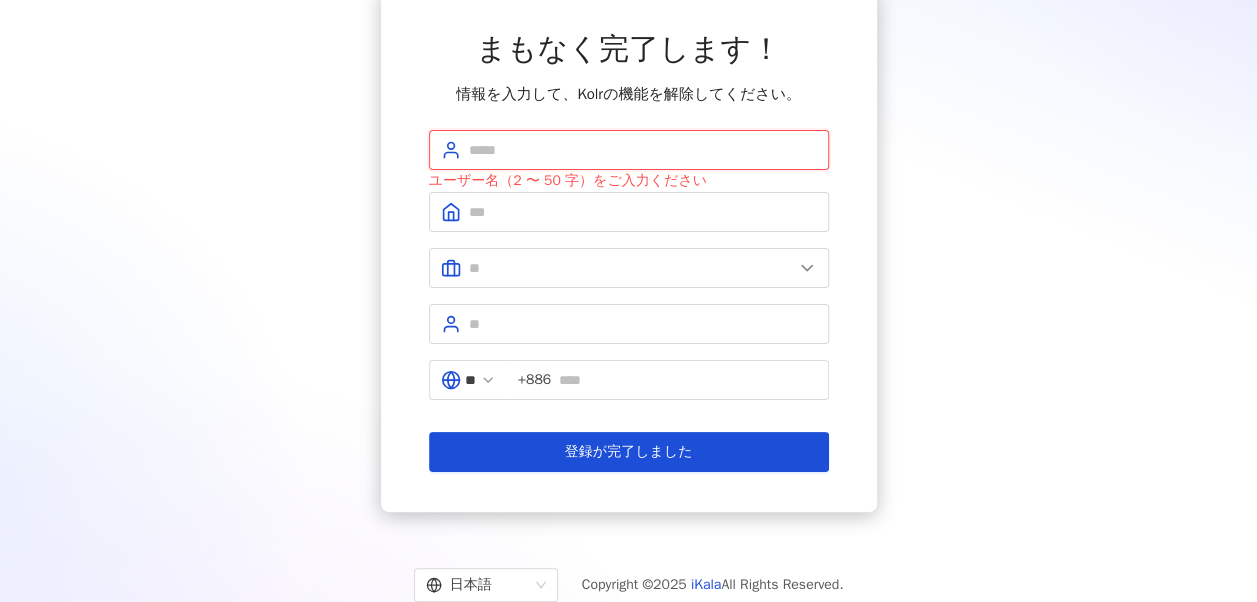 click at bounding box center [643, 150] 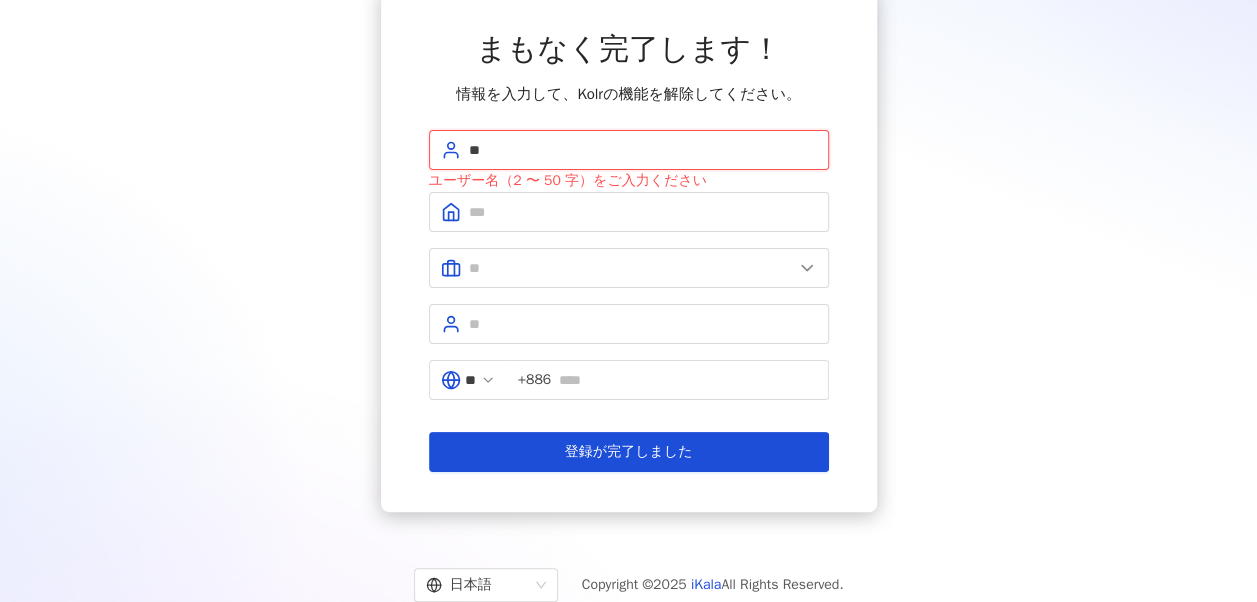 type on "*" 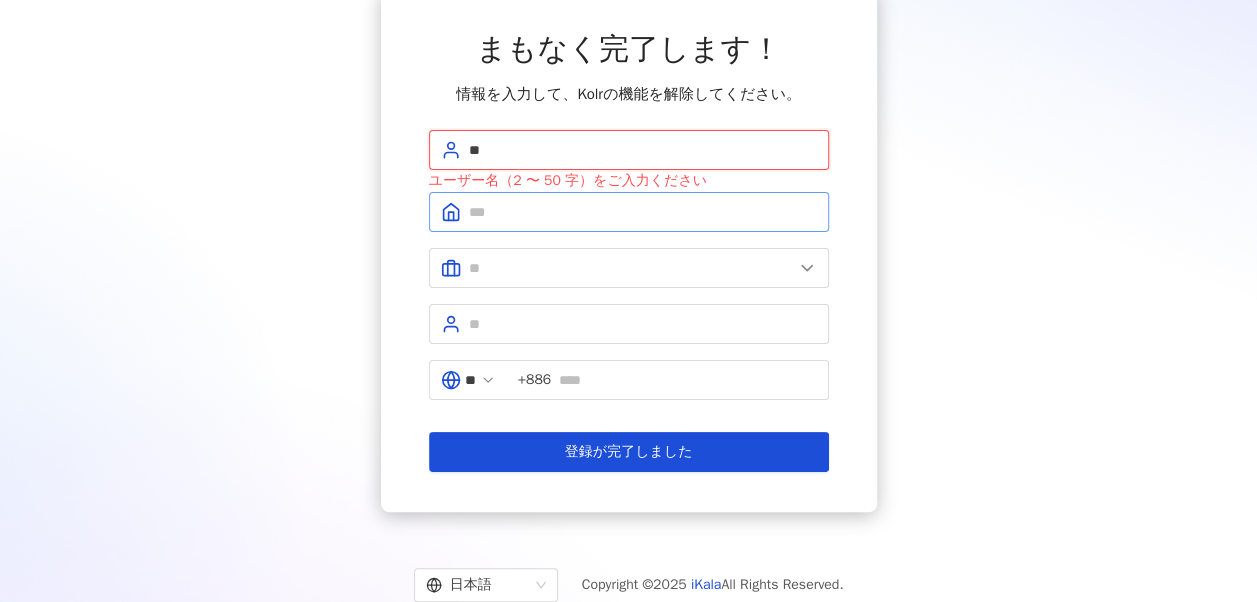 type on "**" 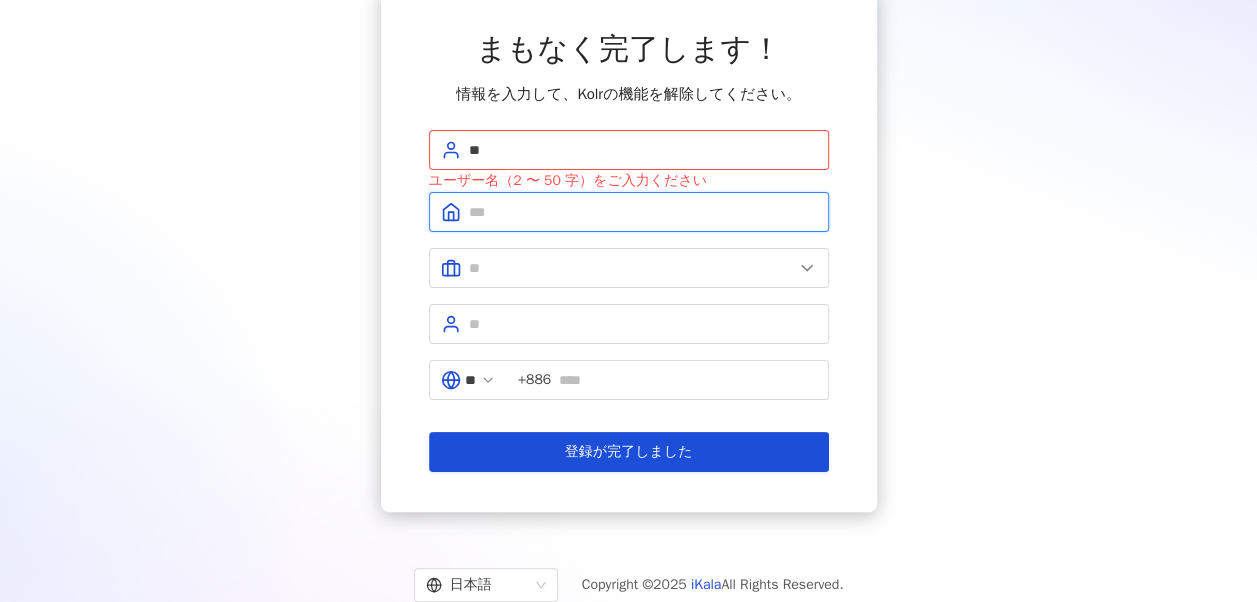 click at bounding box center [643, 212] 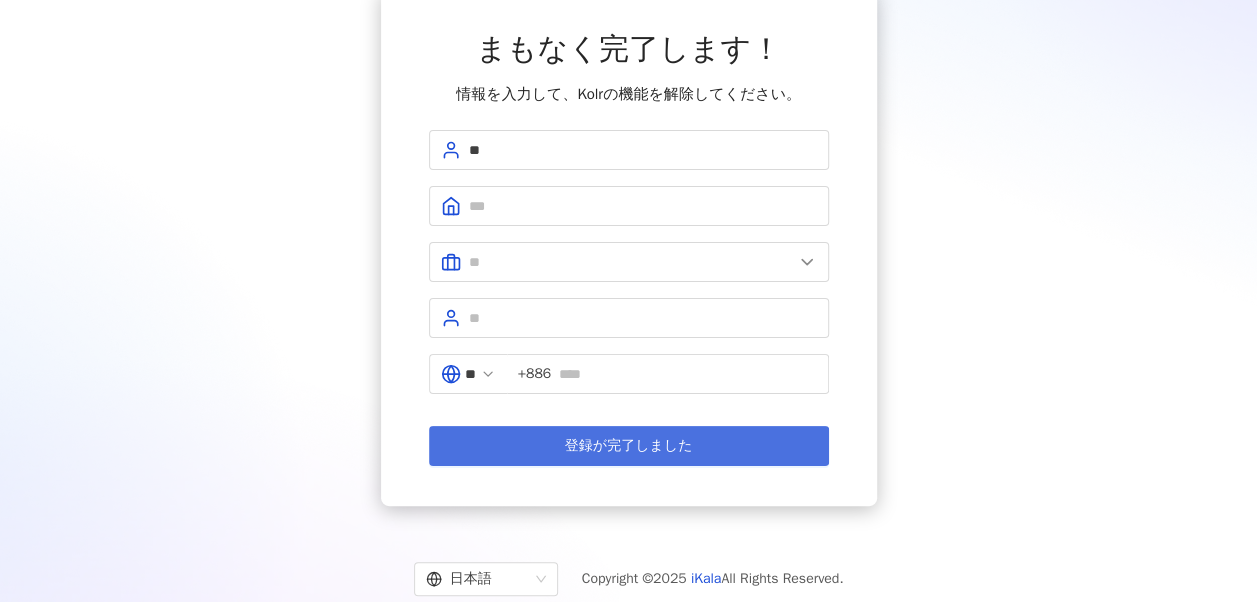 click on "登録が完了しました" at bounding box center [629, 446] 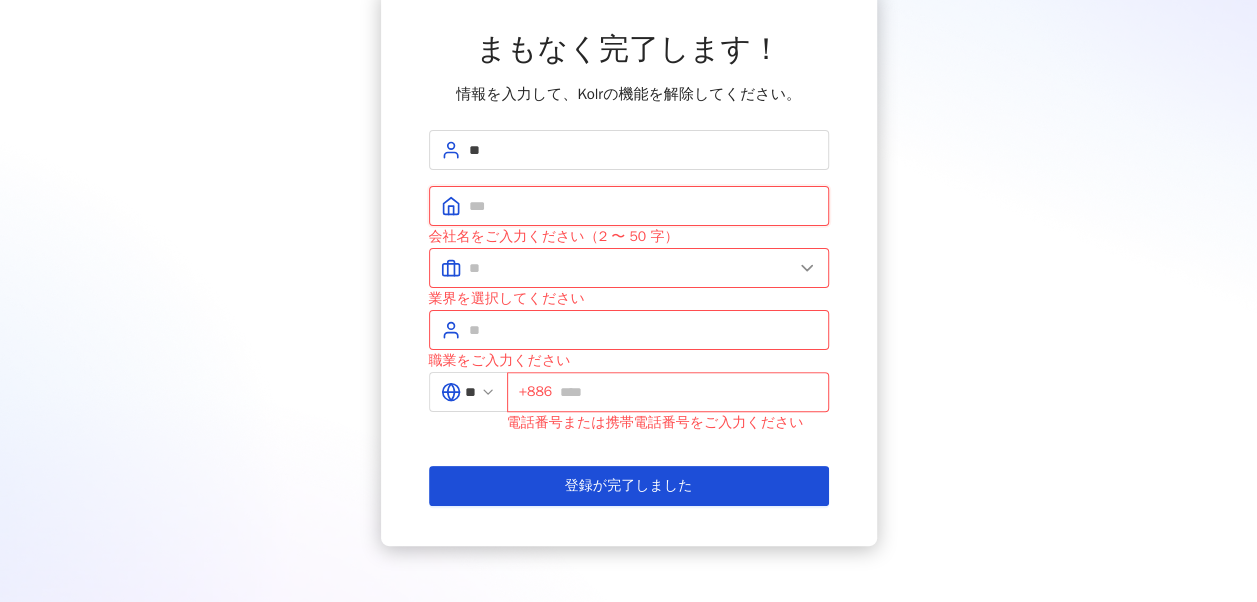 click at bounding box center [643, 206] 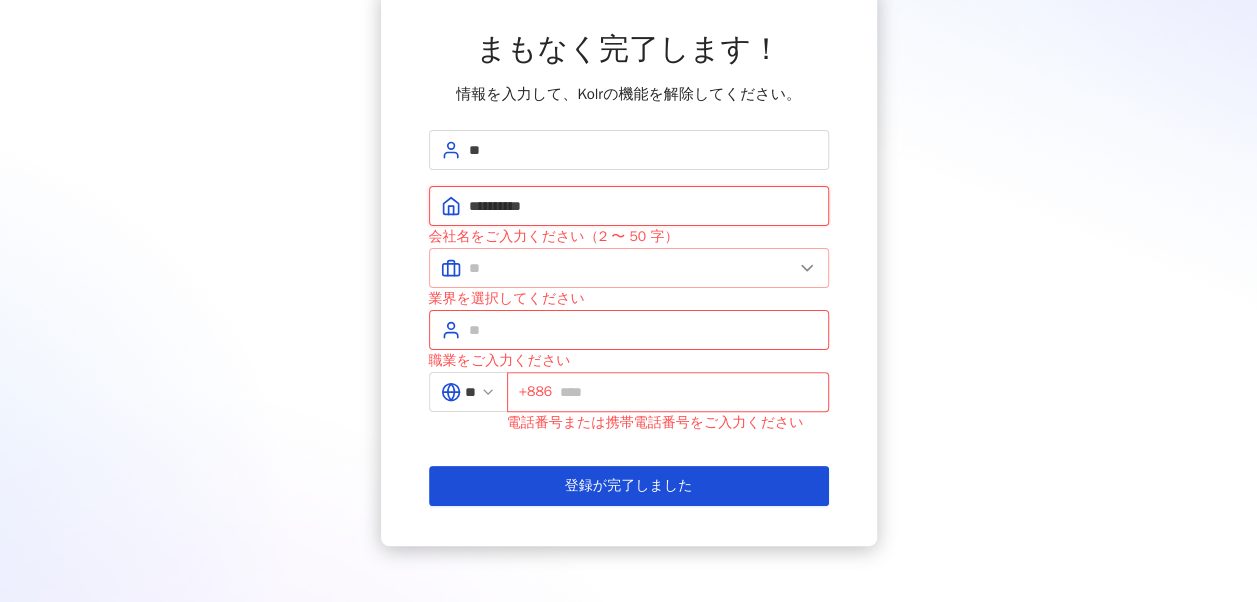 type on "**********" 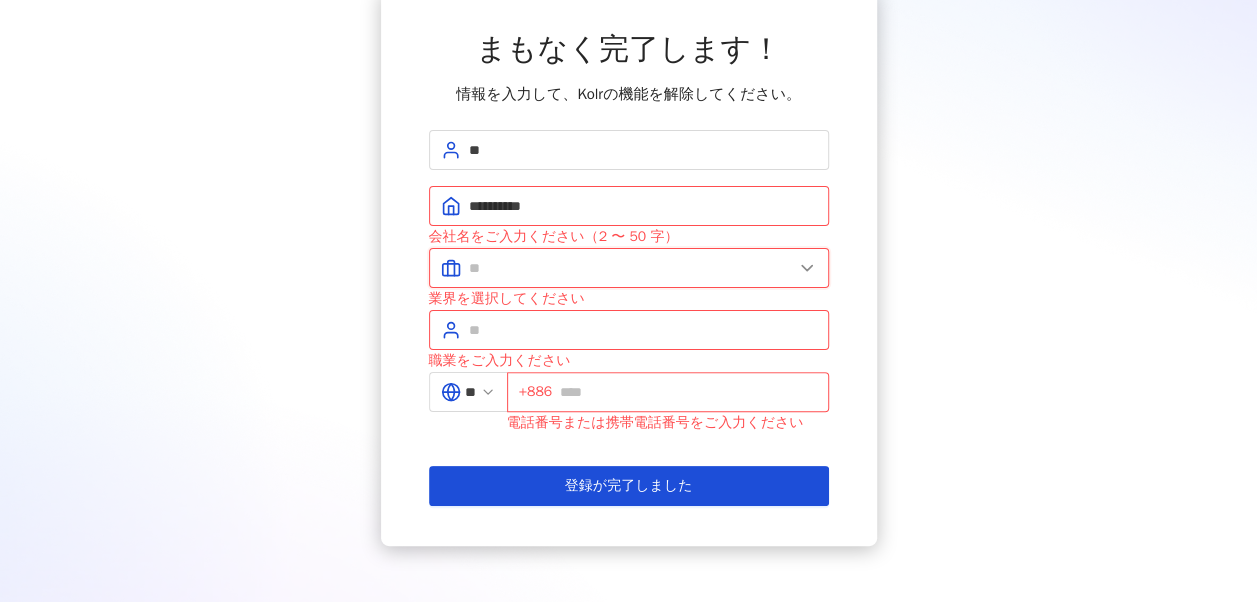 click at bounding box center [631, 268] 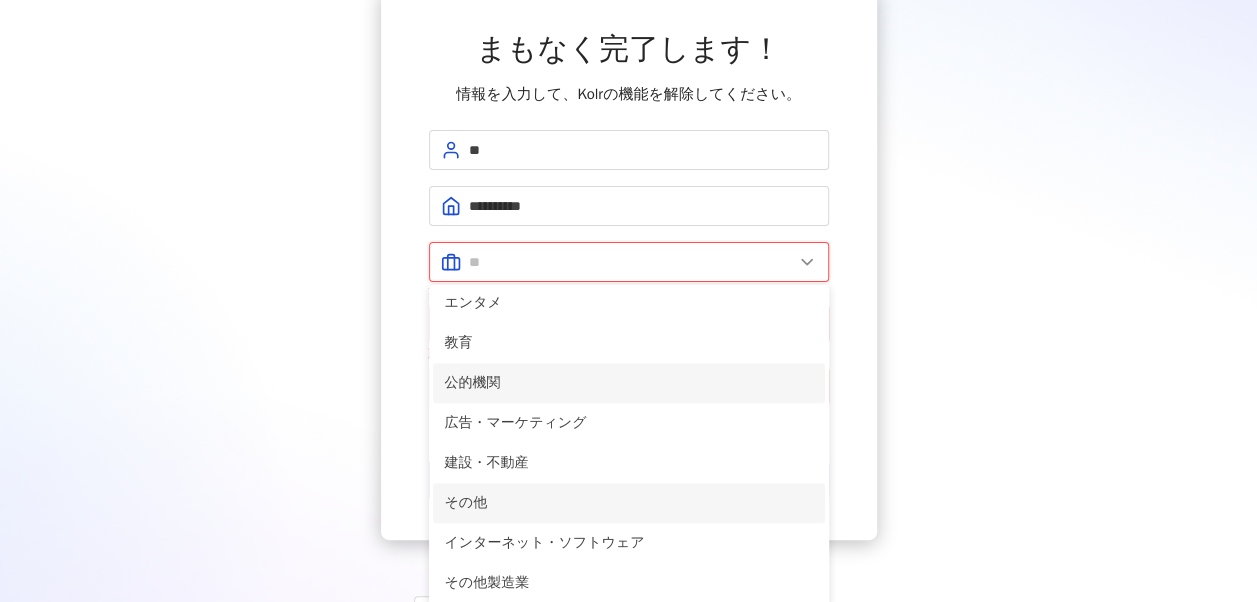 scroll, scrollTop: 408, scrollLeft: 0, axis: vertical 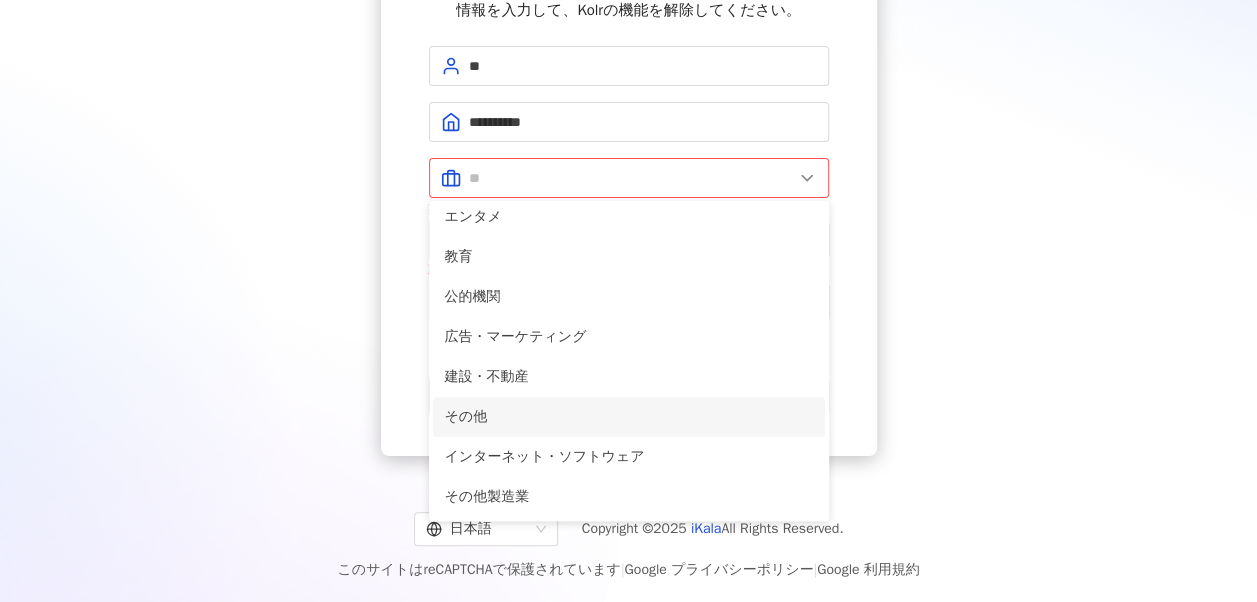 click on "その他" at bounding box center (629, 417) 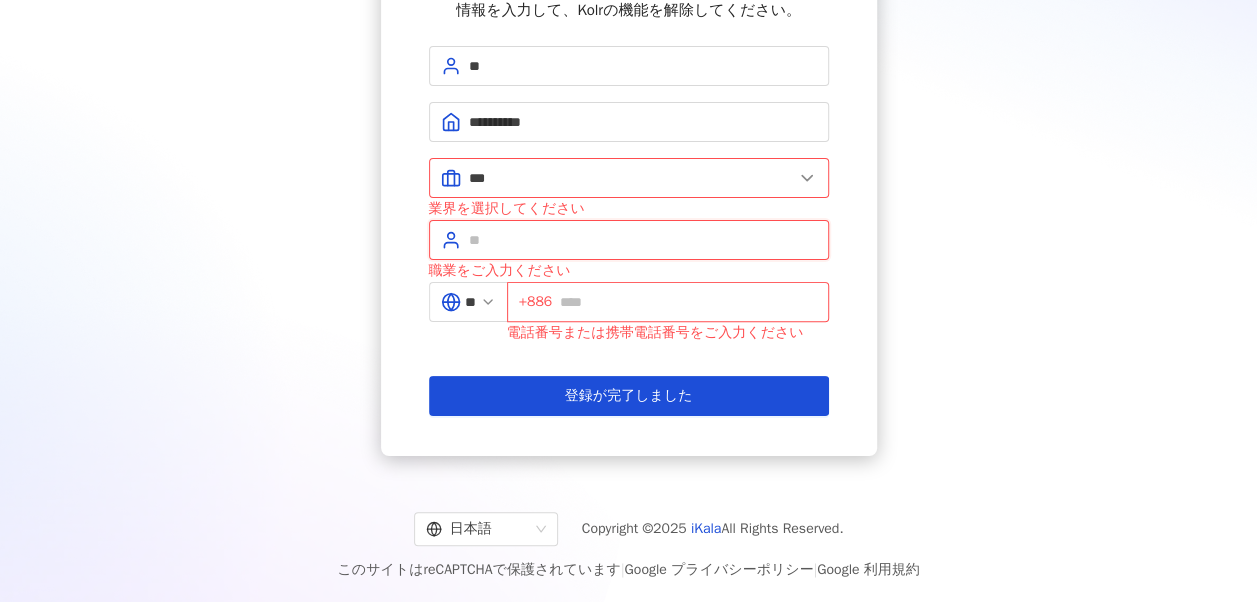 click at bounding box center [643, 240] 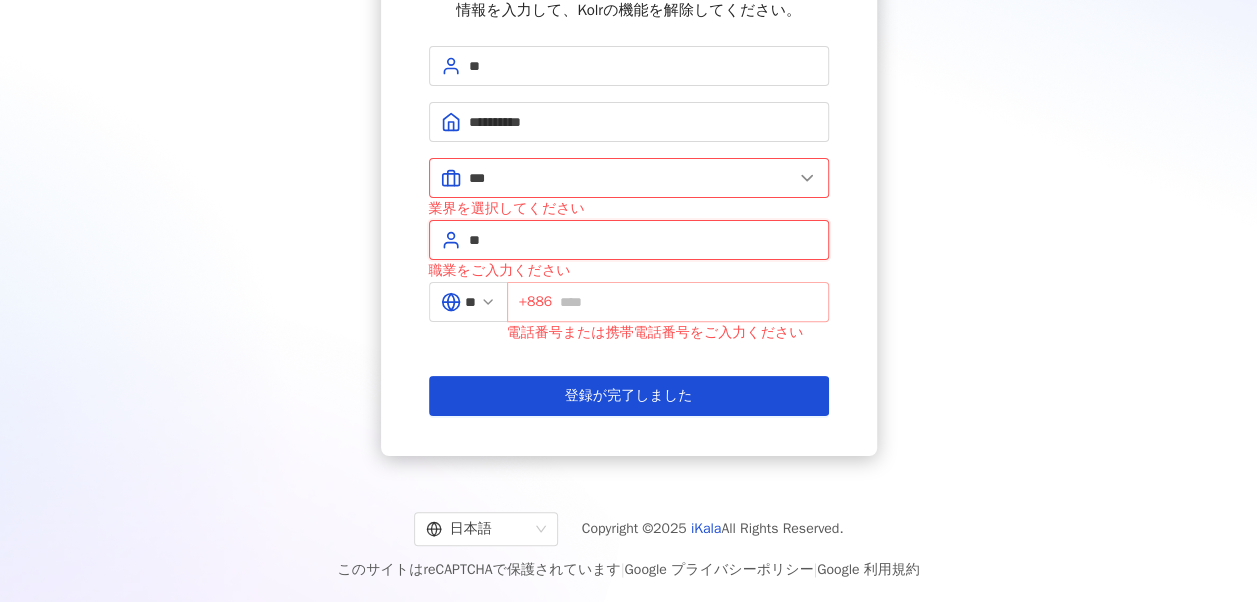 type on "**" 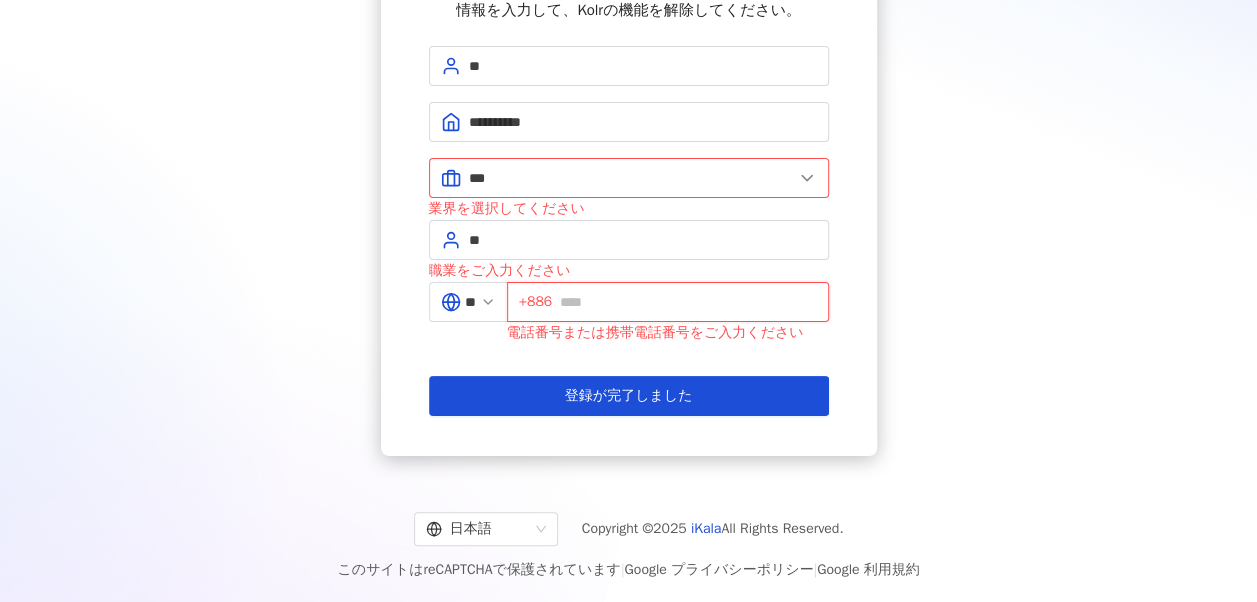 click at bounding box center [688, 302] 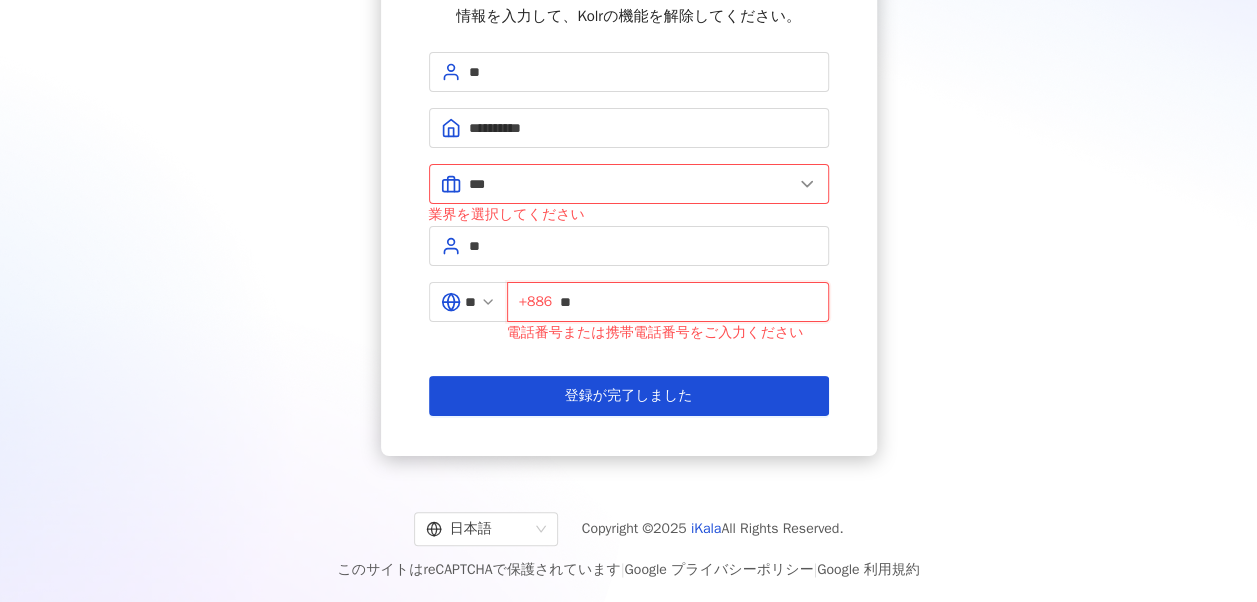 type on "*" 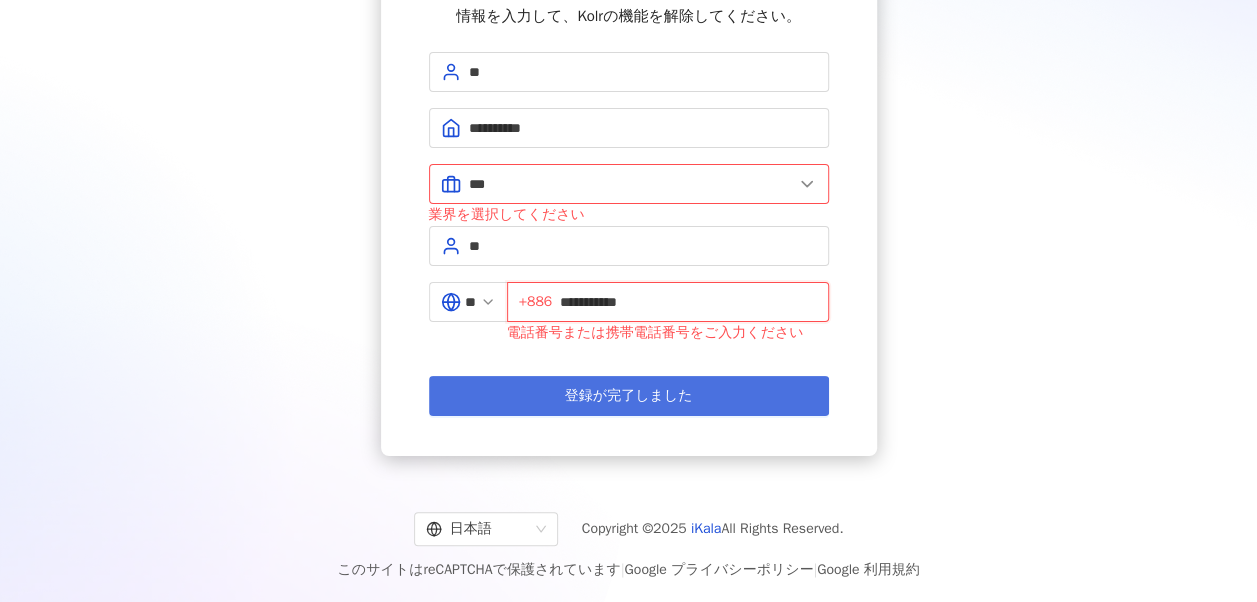 type on "**********" 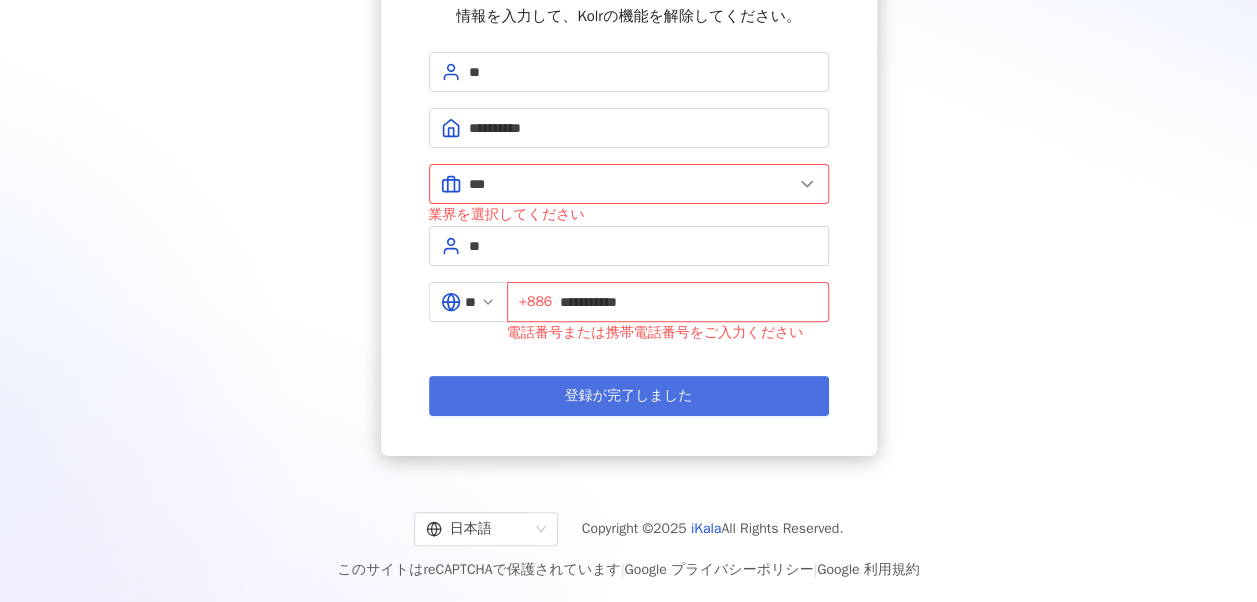 click on "登録が完了しました" at bounding box center [629, 396] 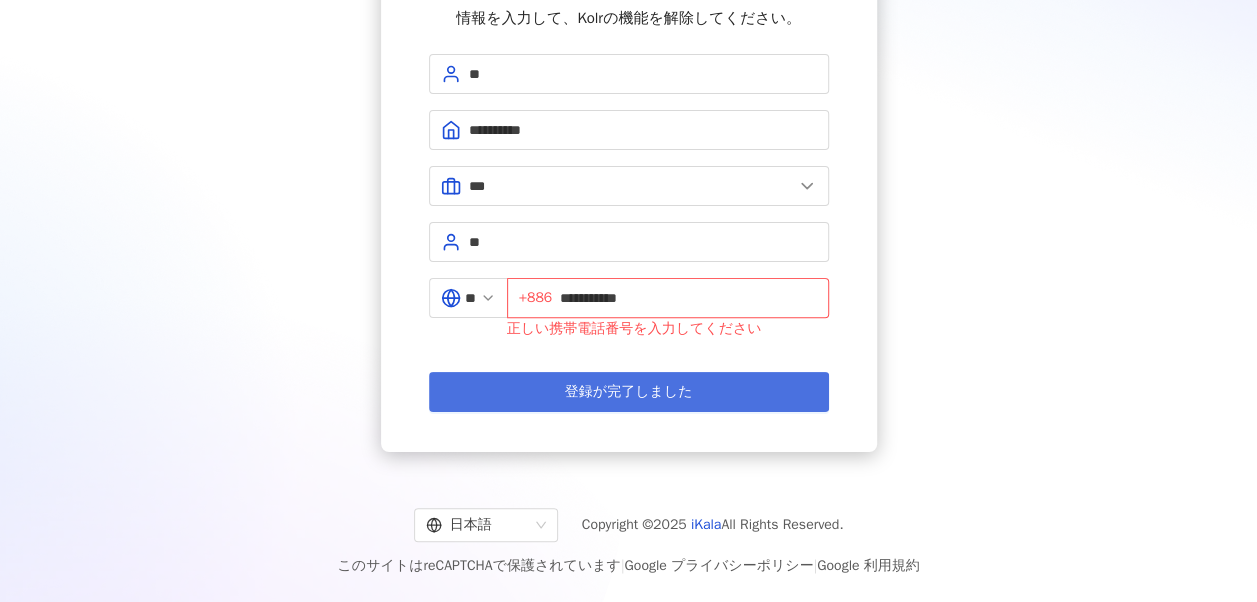 scroll, scrollTop: 172, scrollLeft: 0, axis: vertical 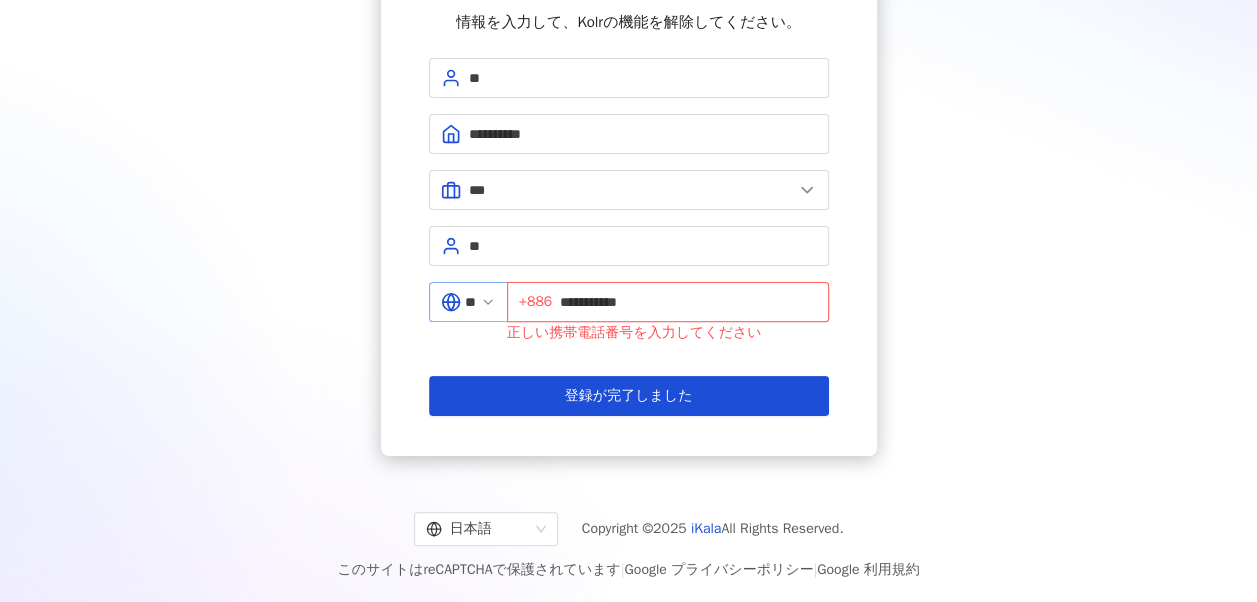 click 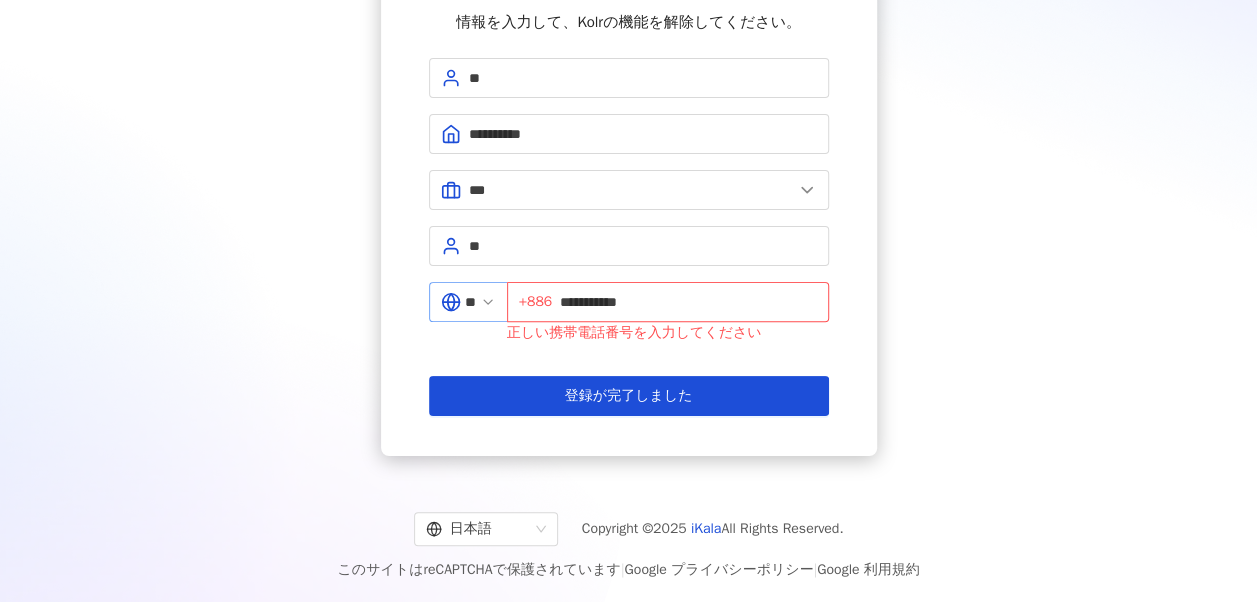 click 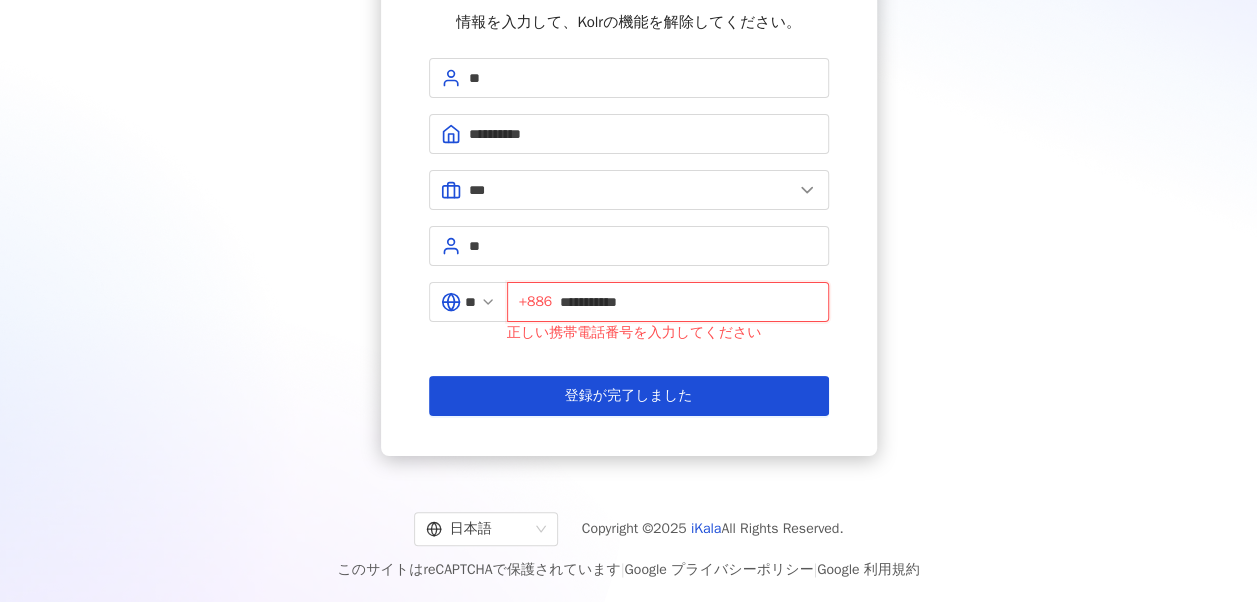 drag, startPoint x: 672, startPoint y: 298, endPoint x: 568, endPoint y: 294, distance: 104.0769 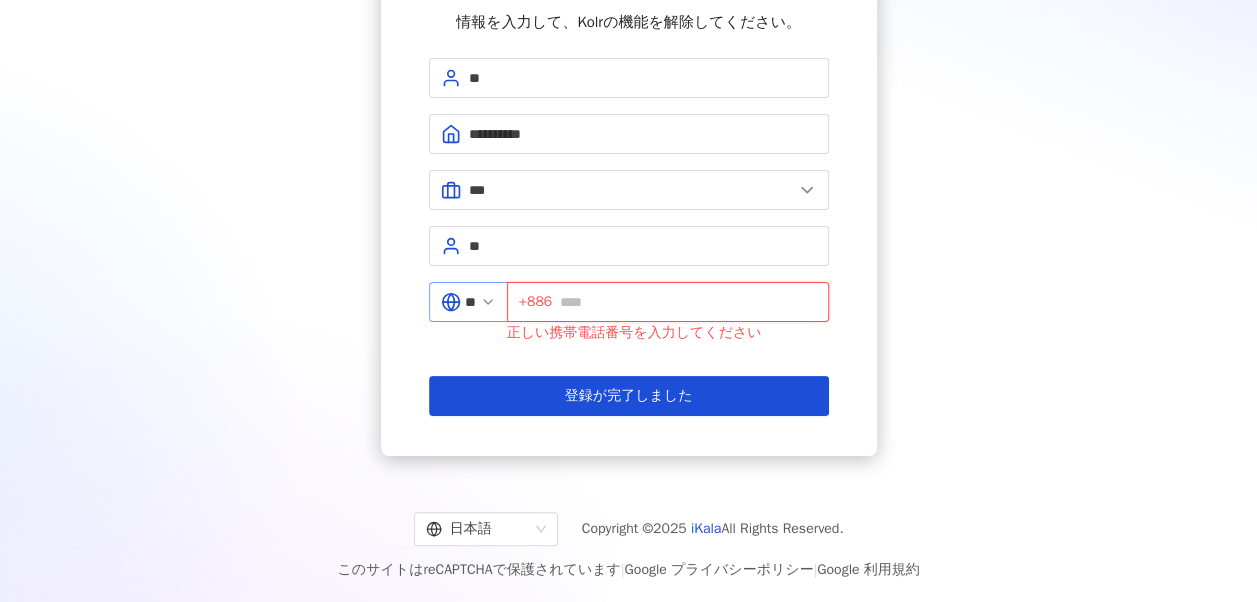 type 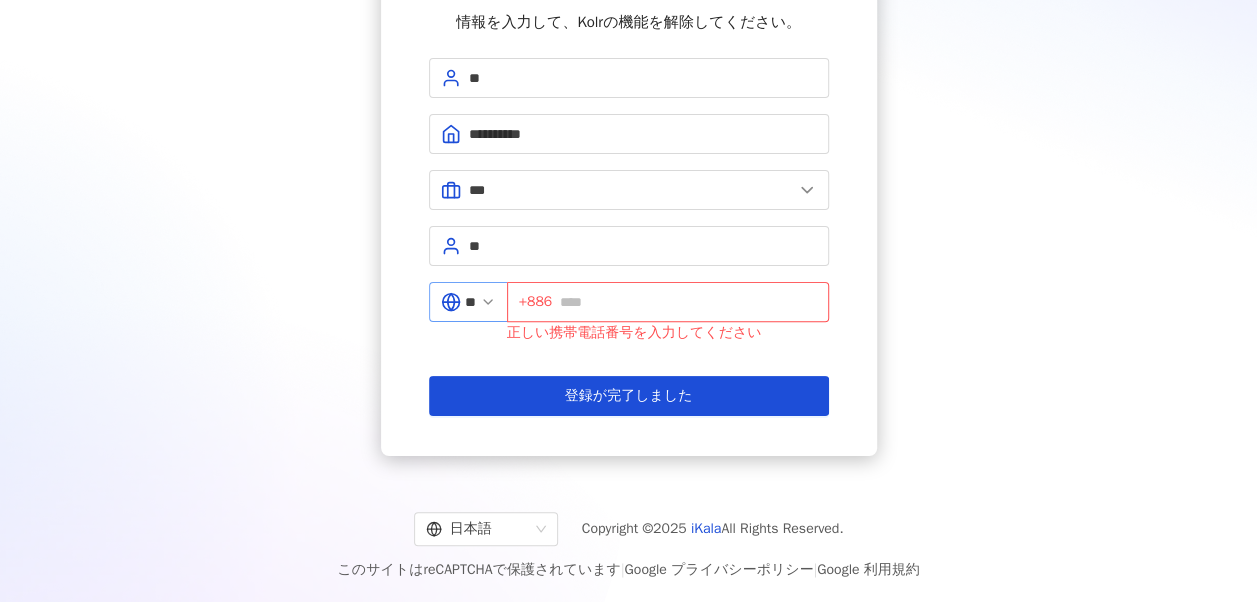 click 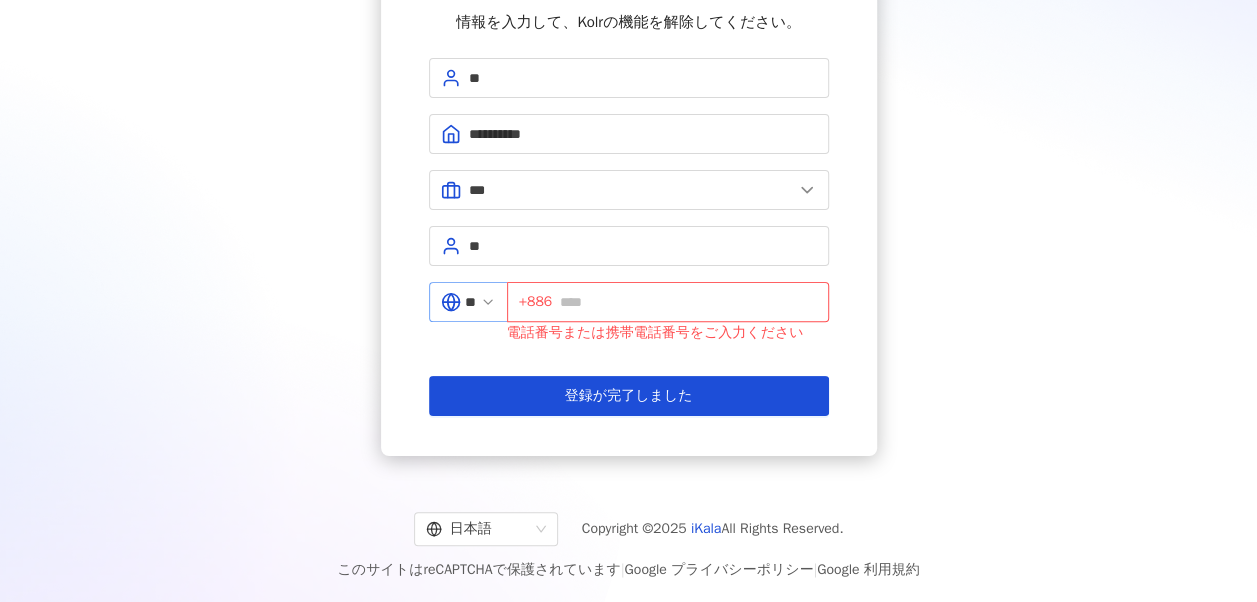 click 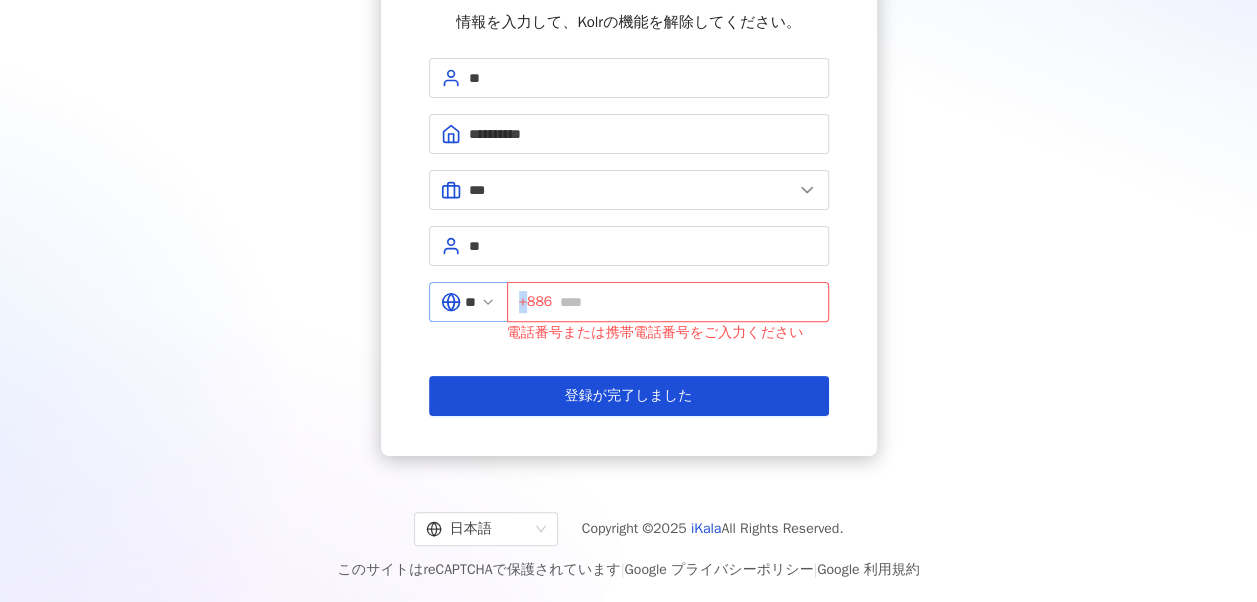 click 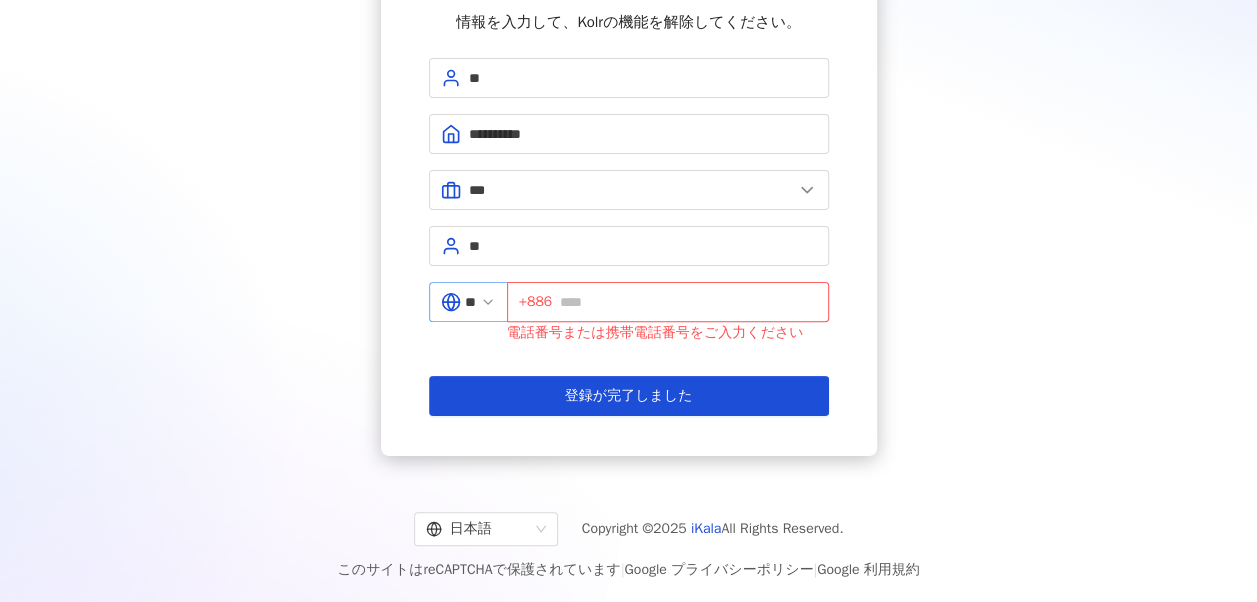 click 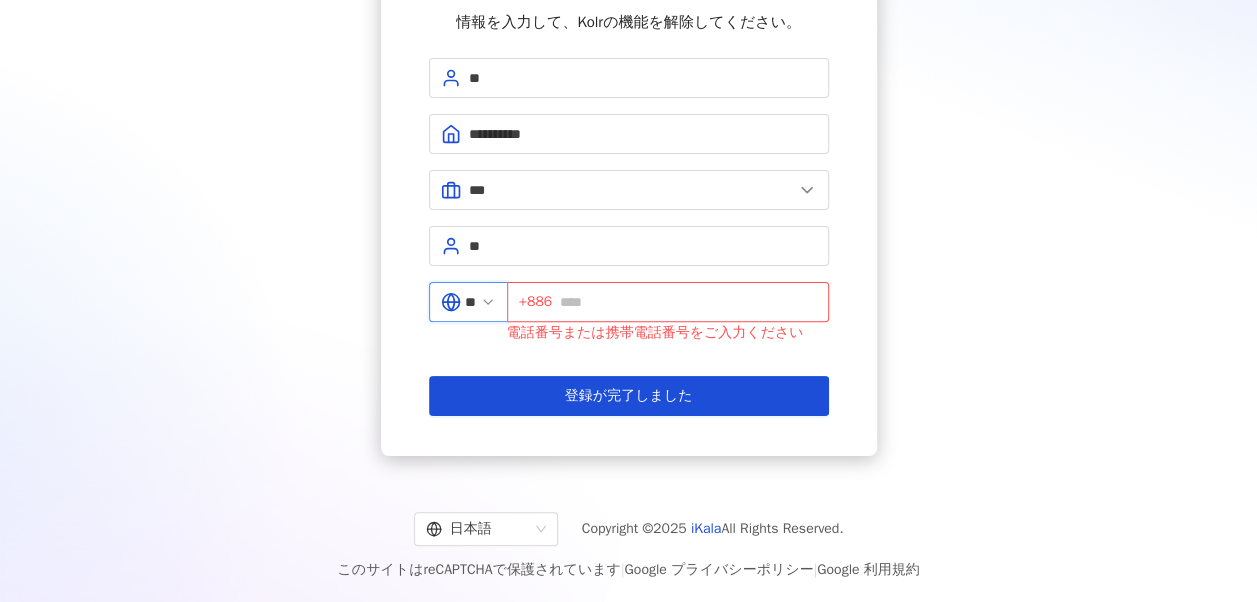 drag, startPoint x: 502, startPoint y: 300, endPoint x: 477, endPoint y: 300, distance: 25 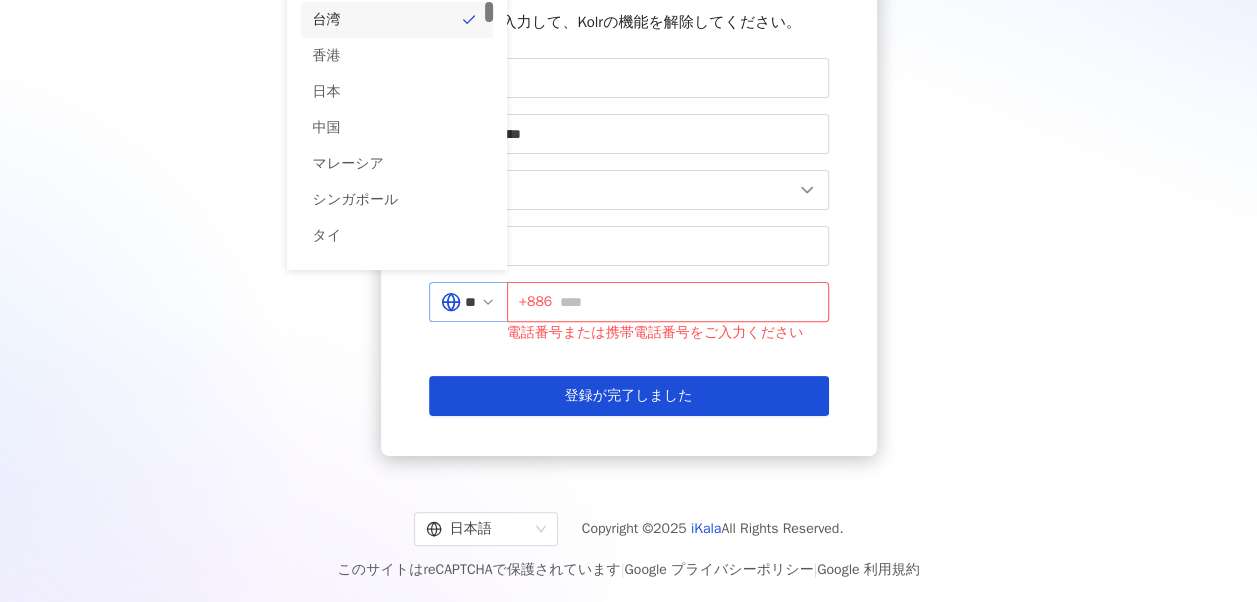 click 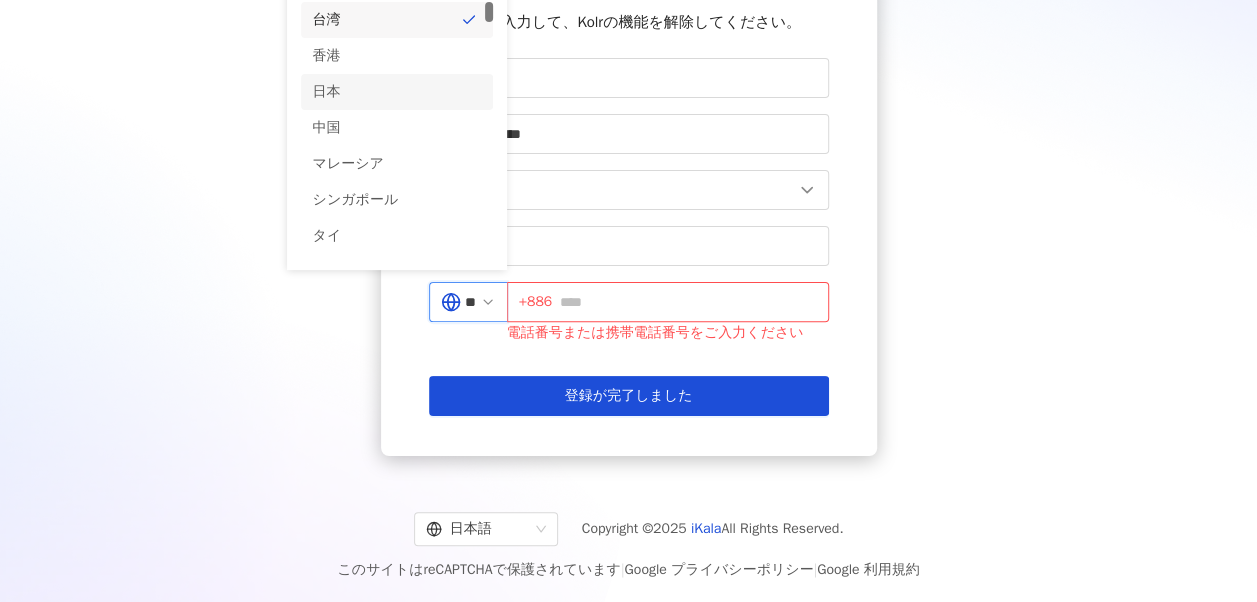 scroll, scrollTop: 0, scrollLeft: 0, axis: both 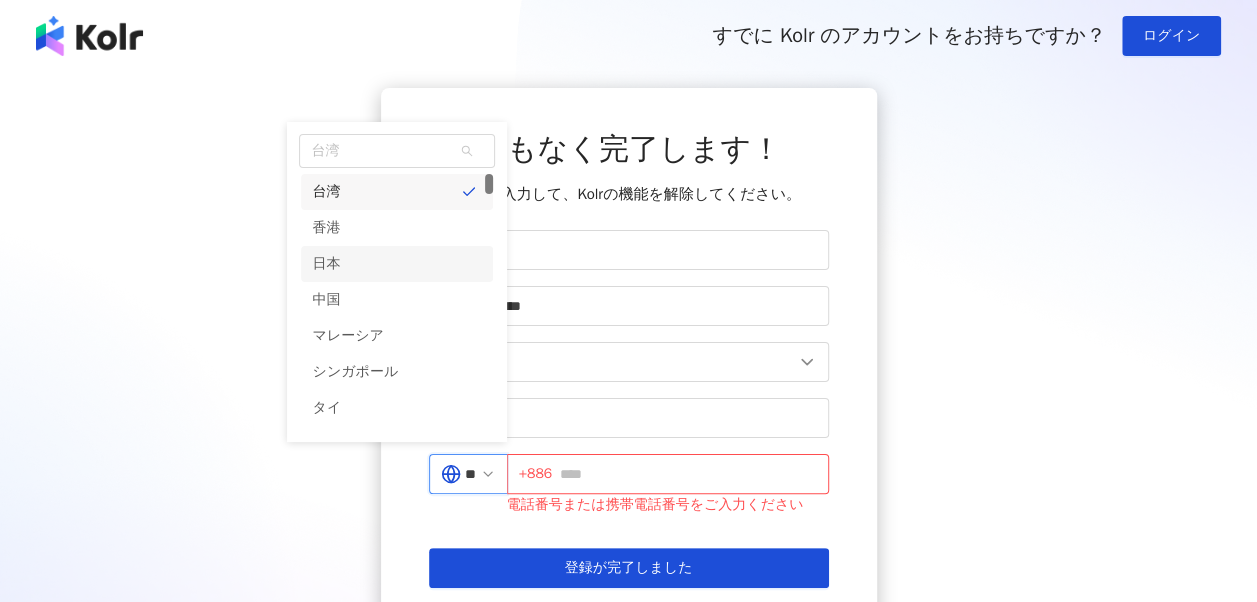 click on "**********" at bounding box center (629, 358) 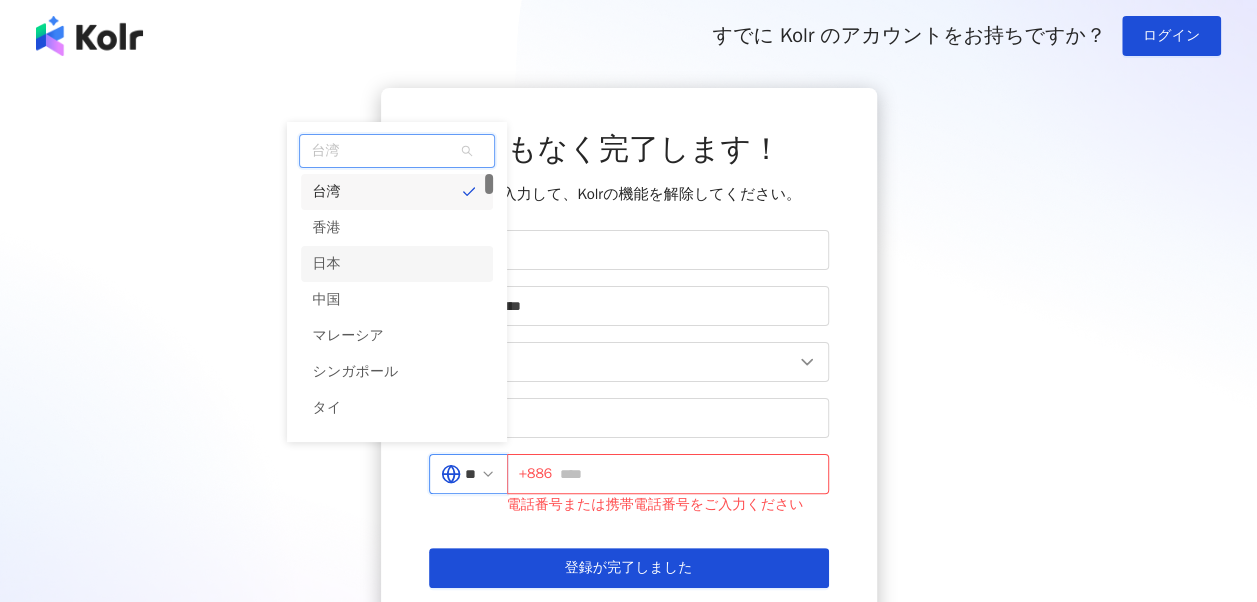 click on "日本" at bounding box center [397, 264] 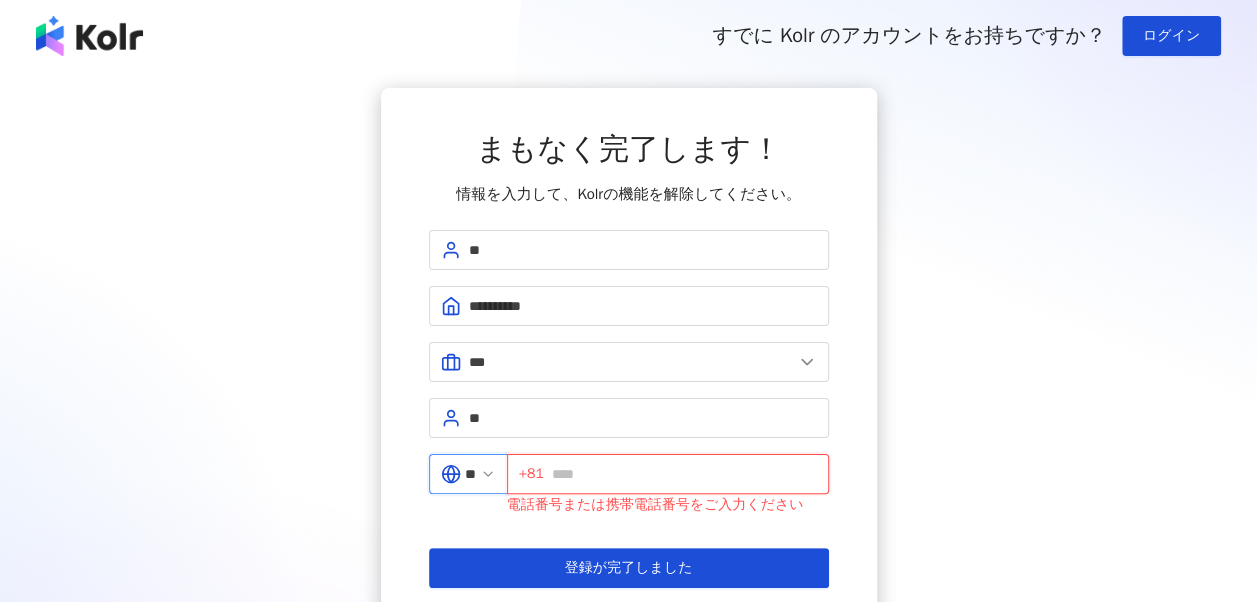 click at bounding box center [684, 474] 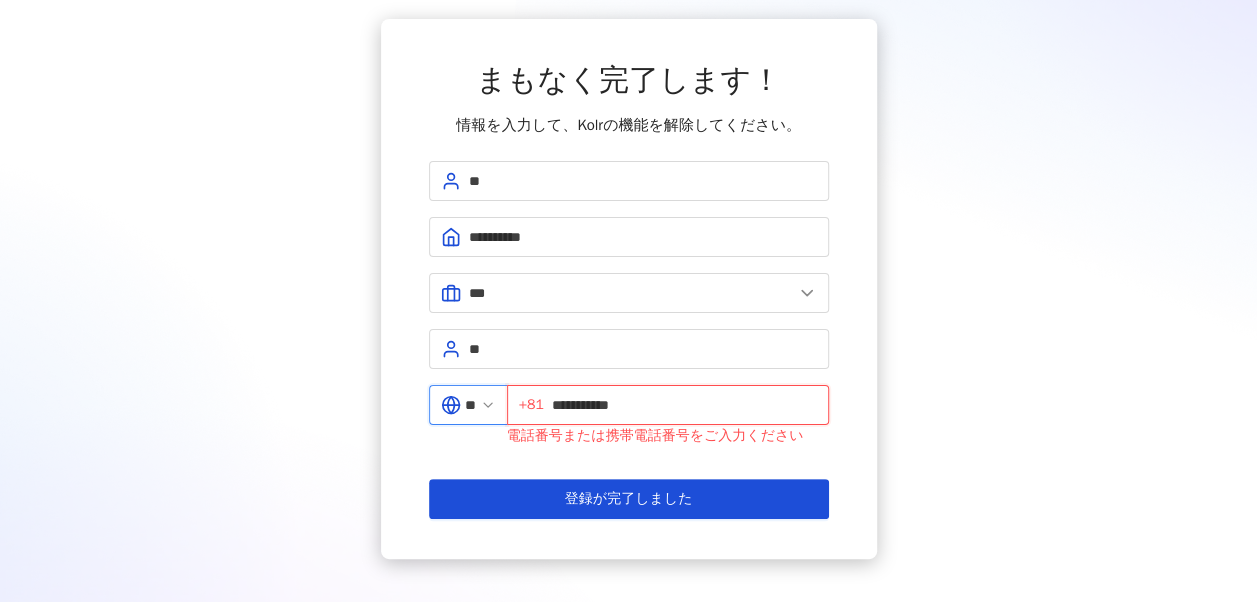 scroll, scrollTop: 100, scrollLeft: 0, axis: vertical 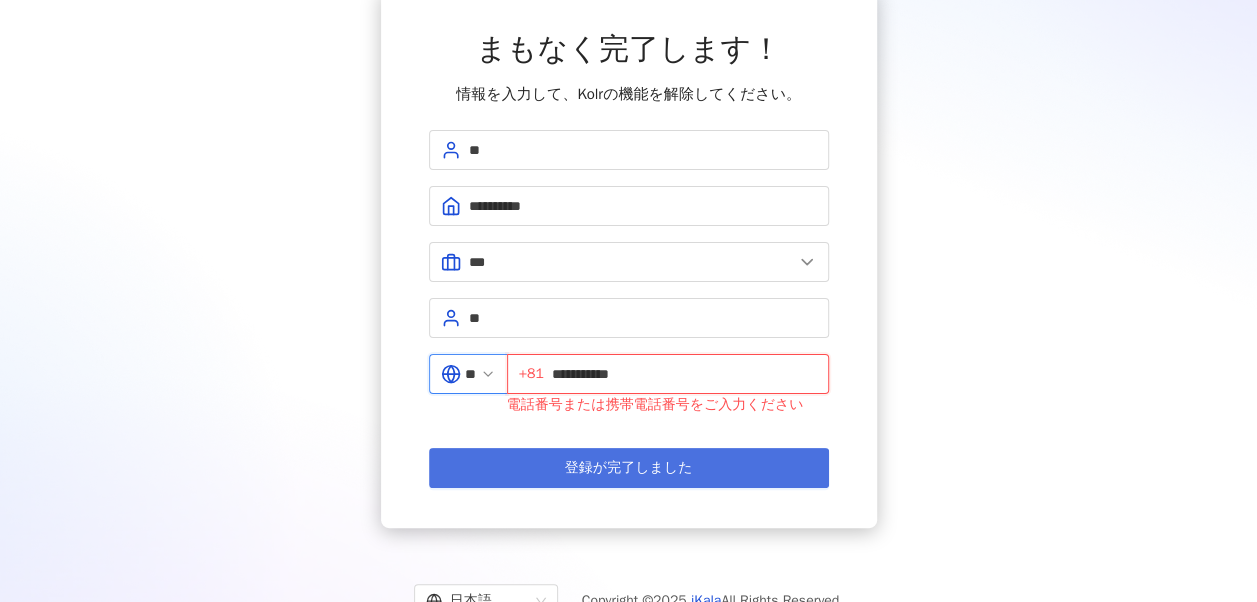 type on "**********" 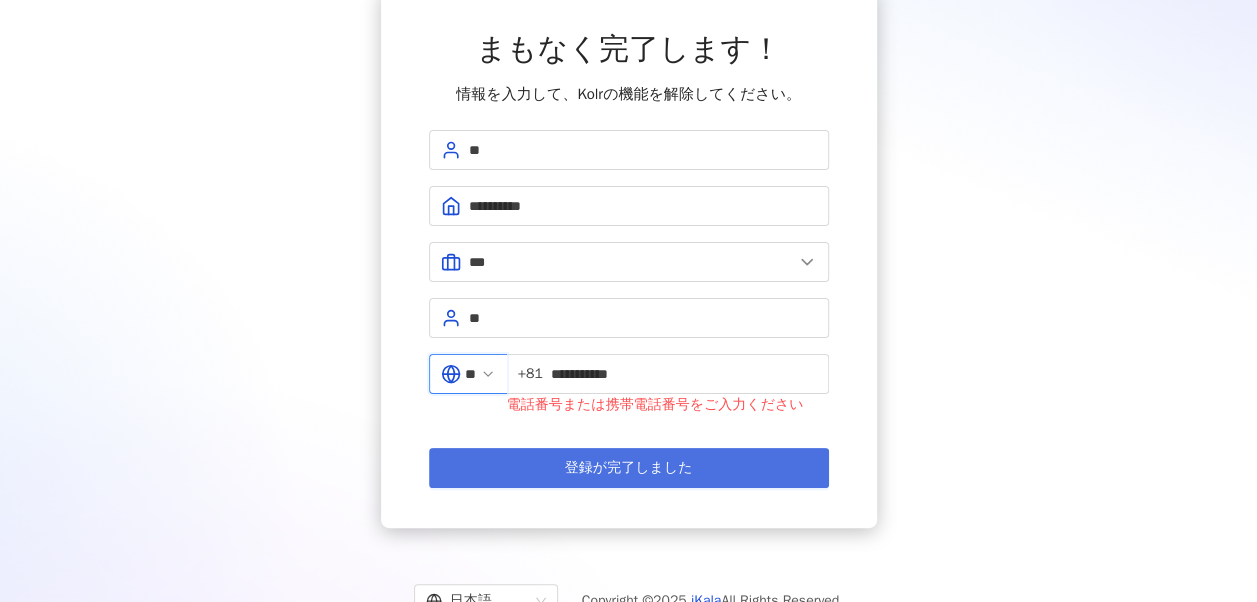 click on "登録が完了しました" at bounding box center [629, 468] 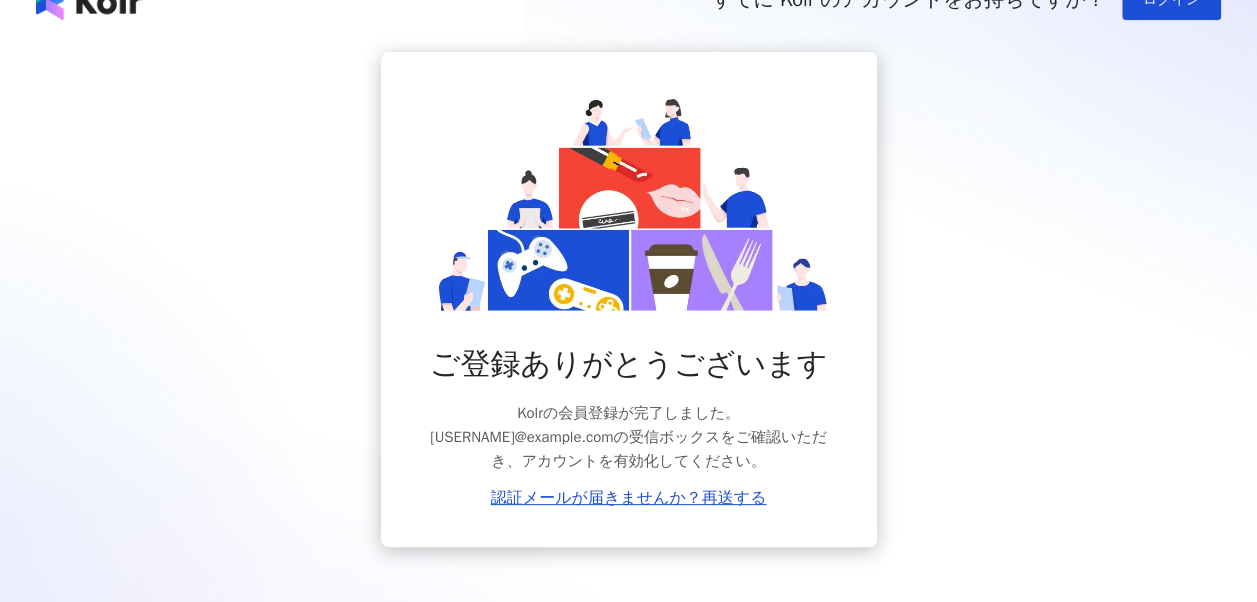 scroll, scrollTop: 0, scrollLeft: 0, axis: both 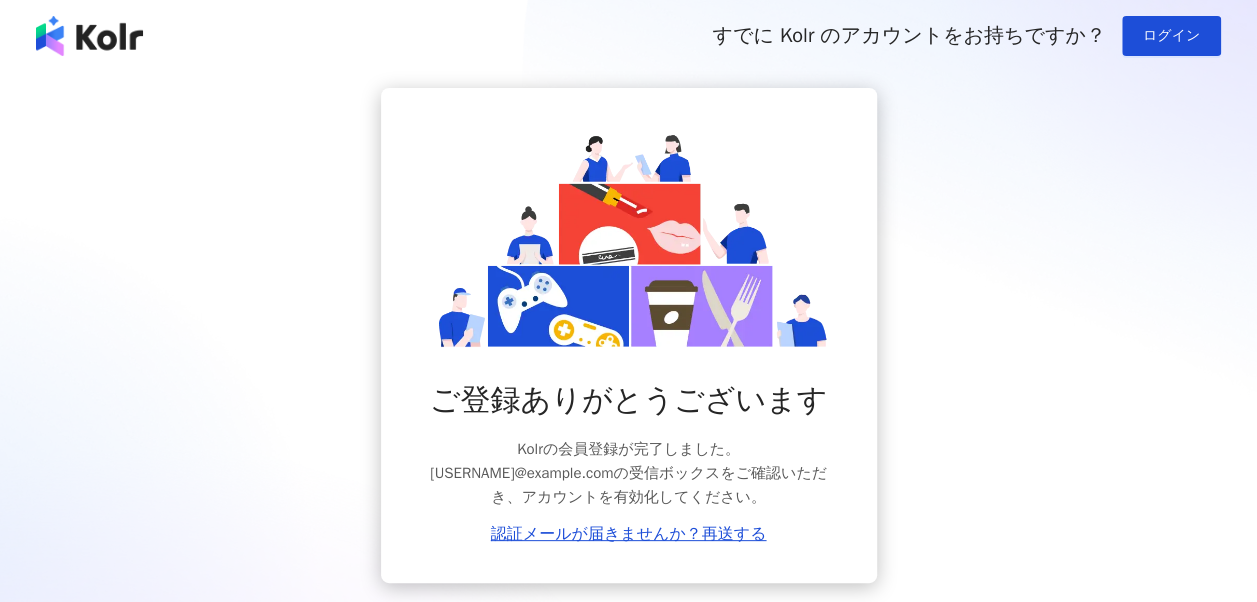 drag, startPoint x: 643, startPoint y: 472, endPoint x: 435, endPoint y: 473, distance: 208.00241 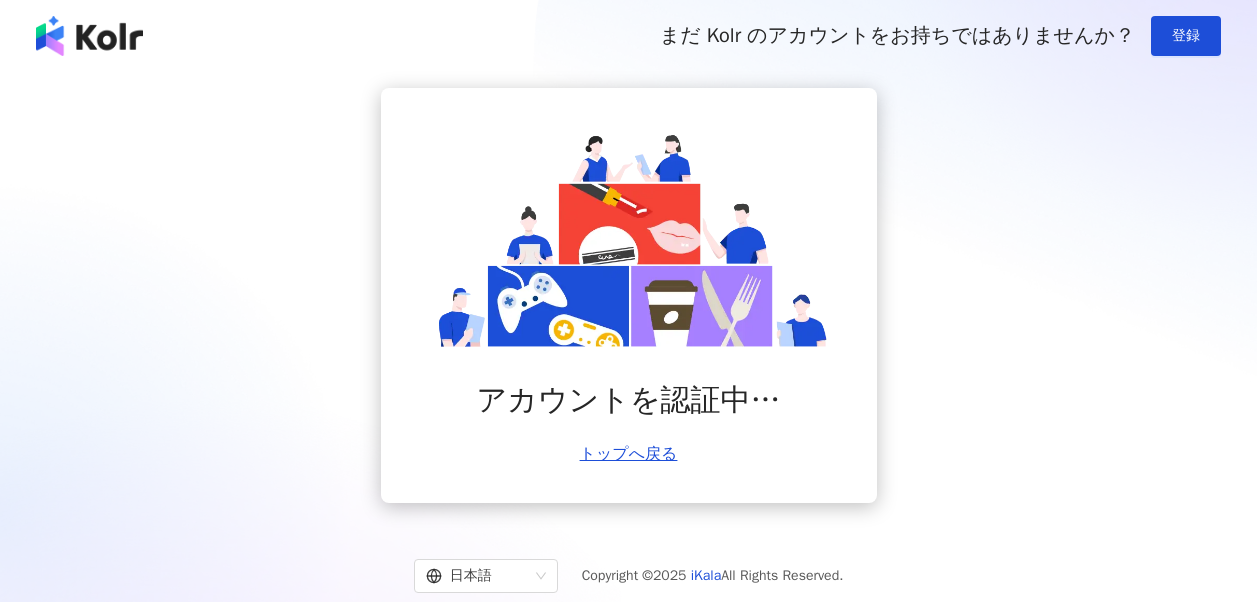 scroll, scrollTop: 0, scrollLeft: 0, axis: both 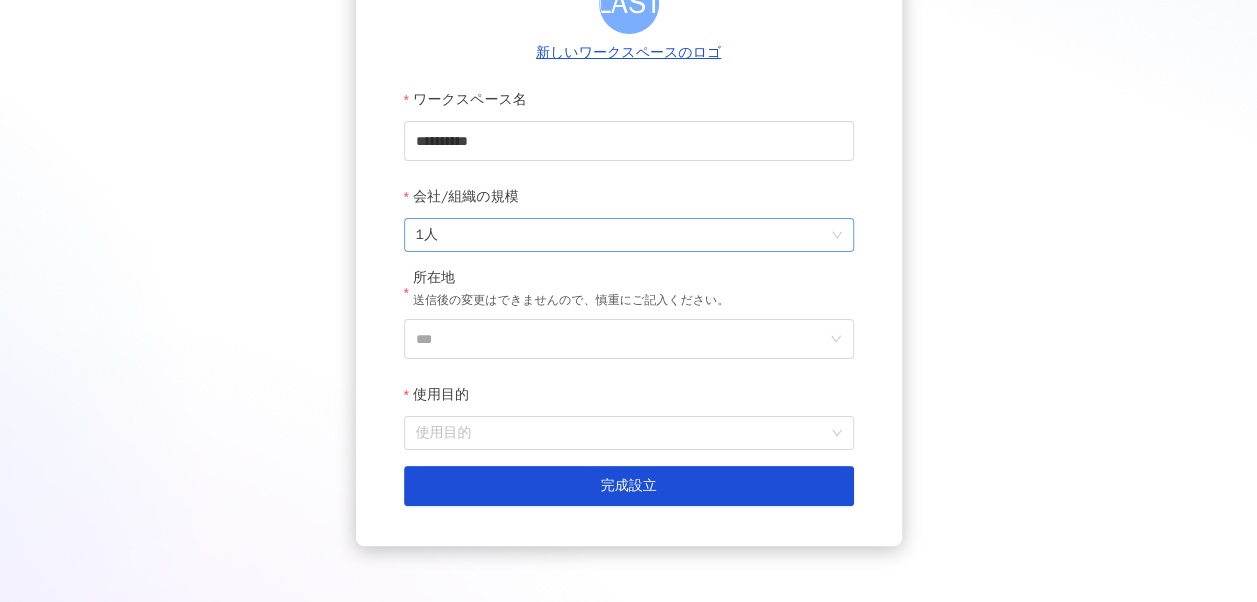 click on "1人" at bounding box center (629, 235) 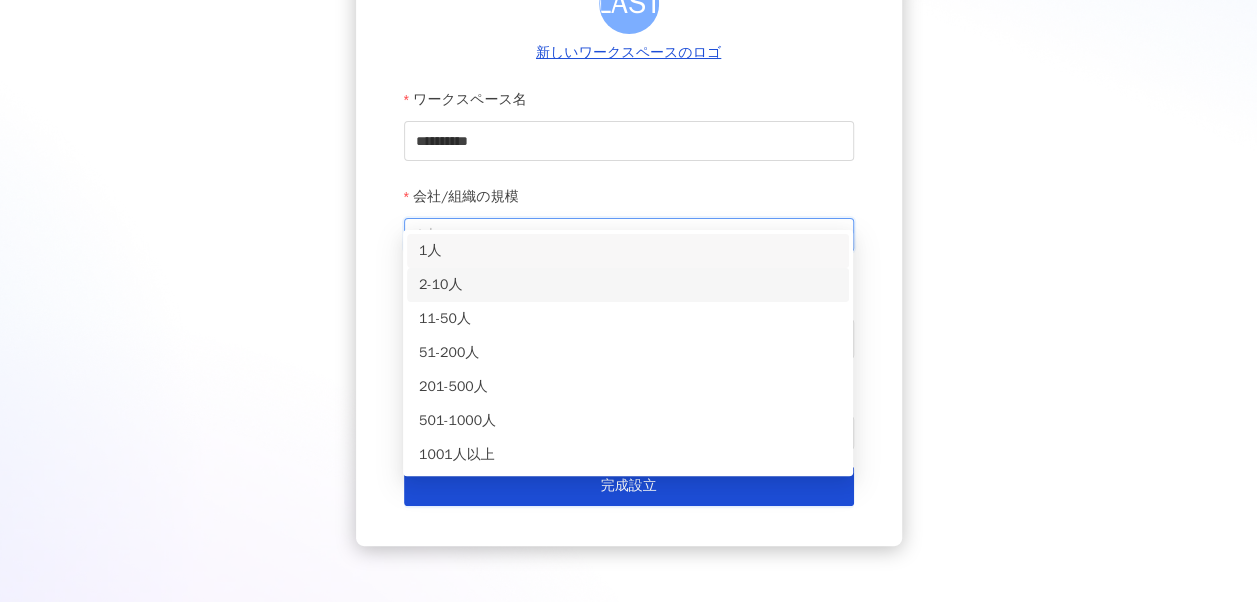 click on "2-10人" at bounding box center [628, 285] 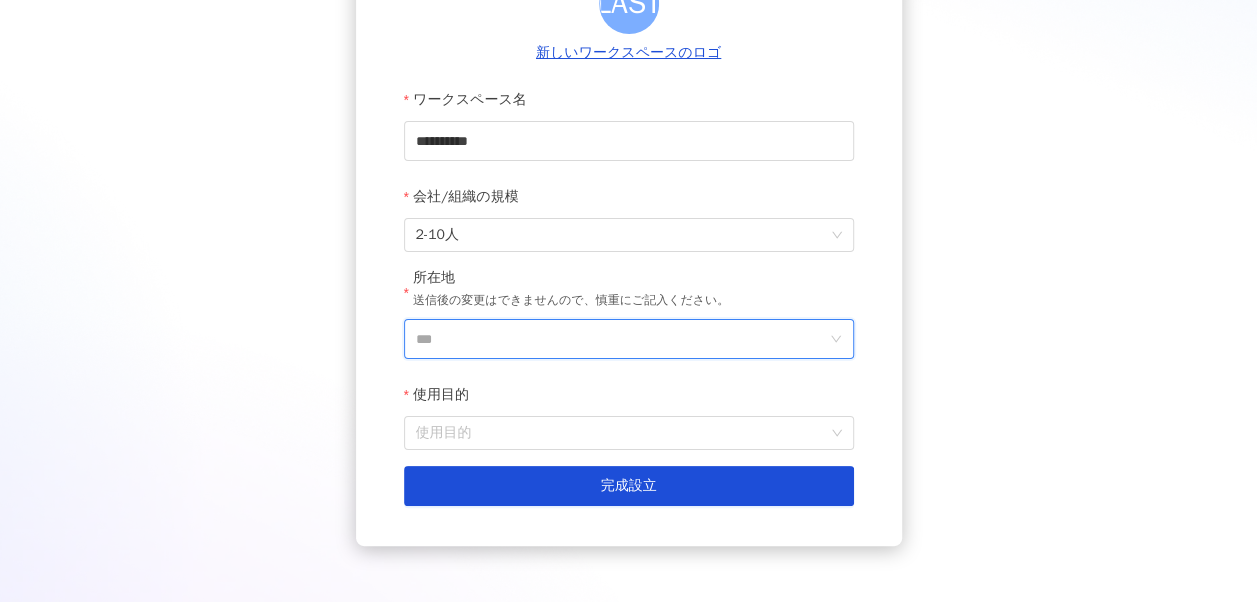 click on "***" at bounding box center (621, 339) 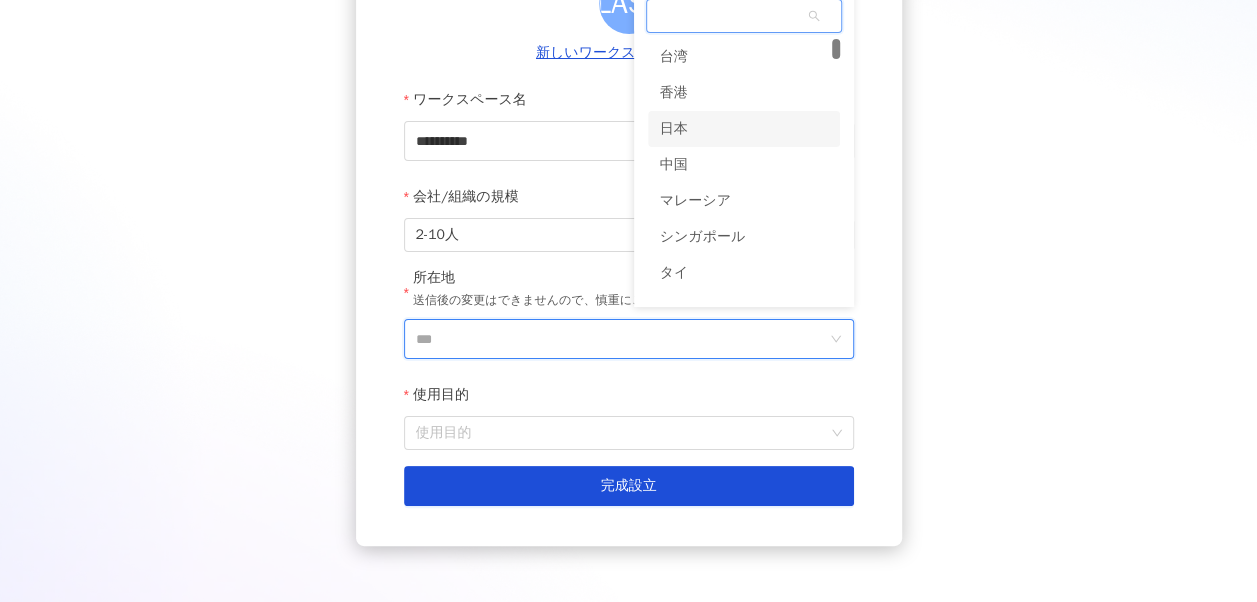 scroll, scrollTop: 274, scrollLeft: 0, axis: vertical 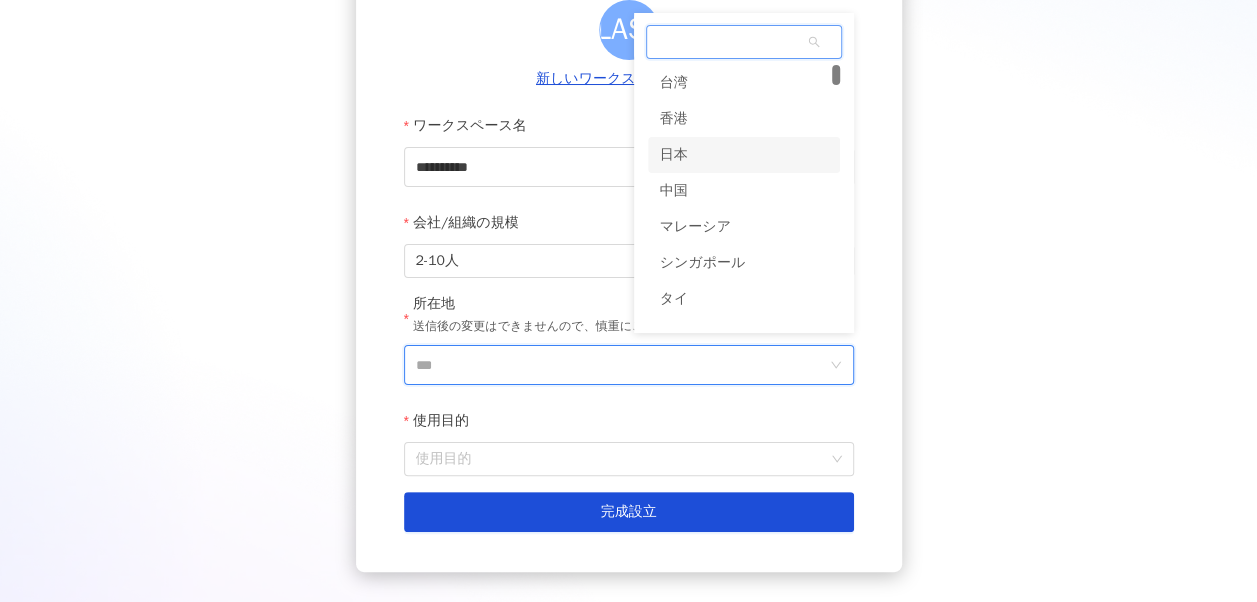 click on "台湾 香港 日本 中国 マレーシア シンガポール タイ ベトナム" at bounding box center (744, 209) 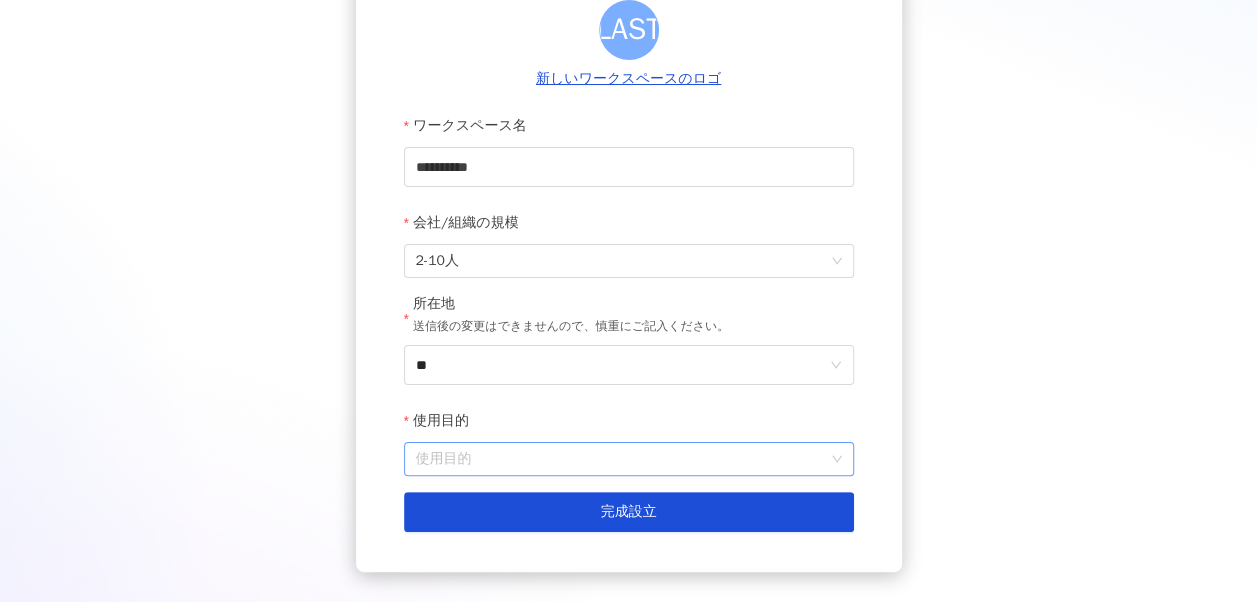 click on "使用目的" at bounding box center [629, 459] 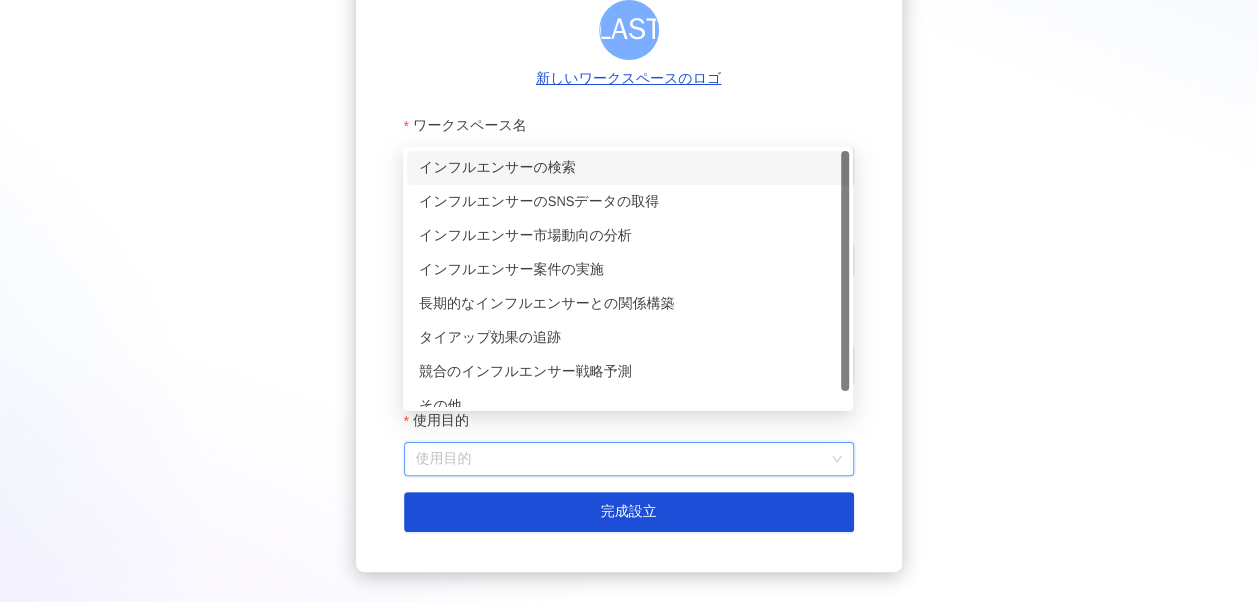 click on "インフルエンサーの検索" at bounding box center [628, 168] 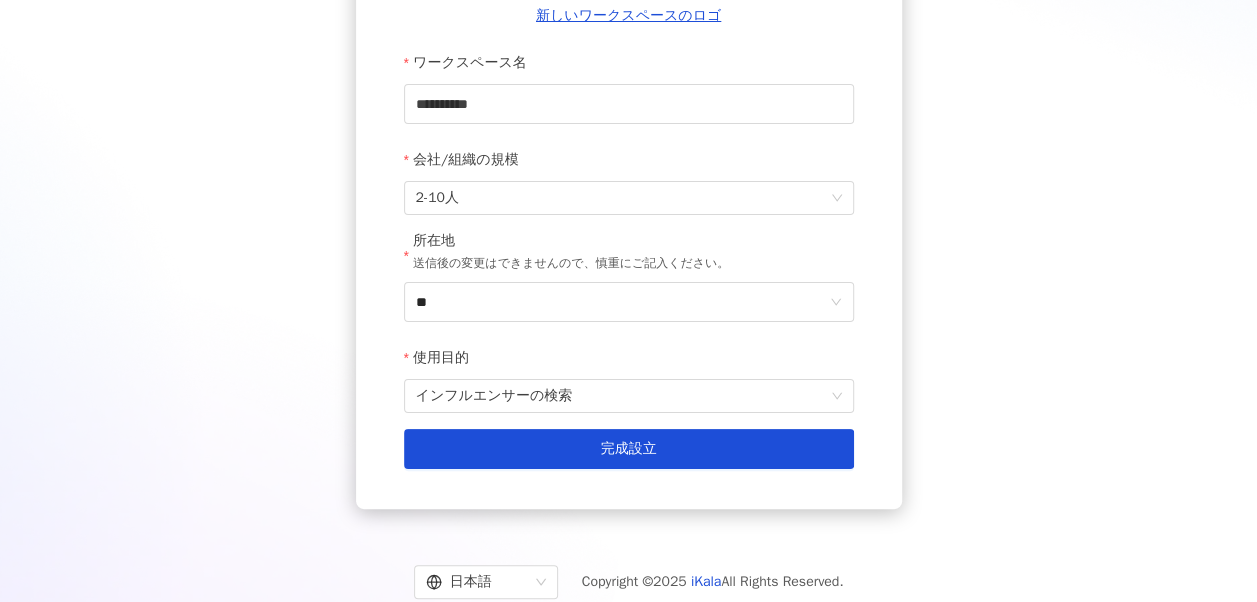 scroll, scrollTop: 367, scrollLeft: 0, axis: vertical 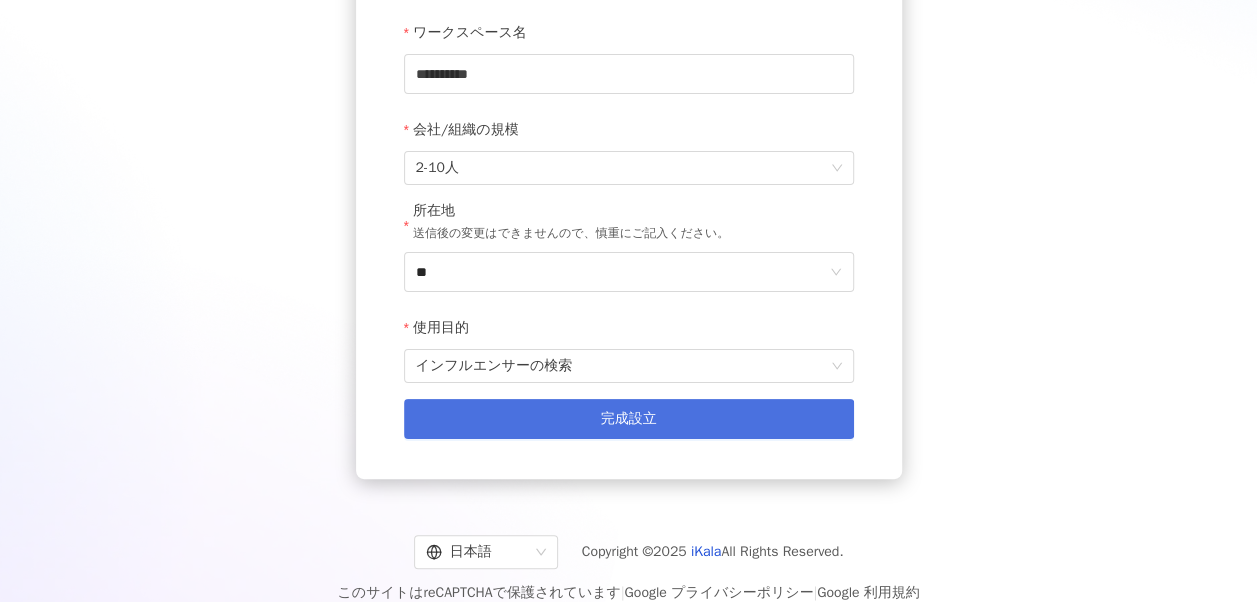 click on "完成設立" at bounding box center [629, 419] 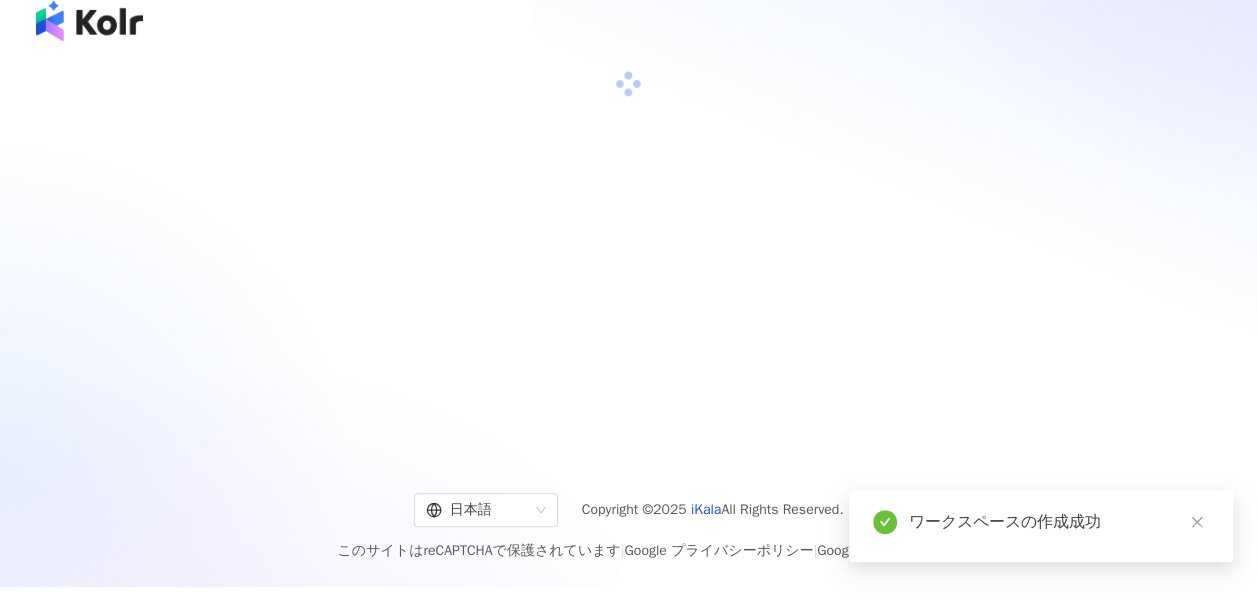 scroll, scrollTop: 1, scrollLeft: 0, axis: vertical 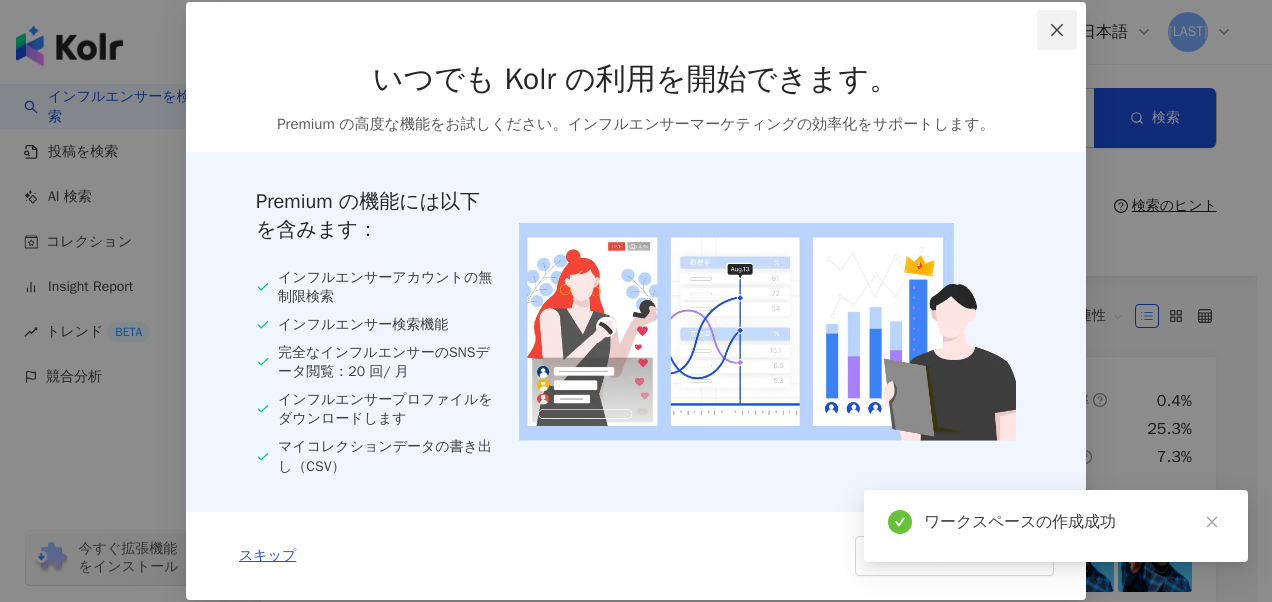 click 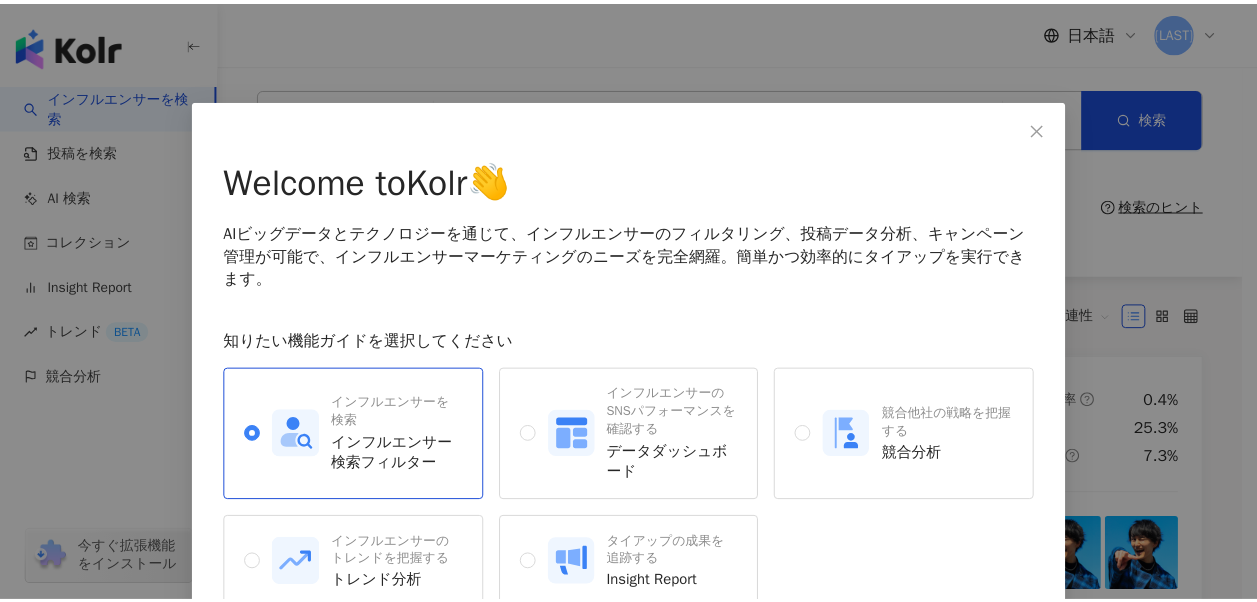 scroll, scrollTop: 52, scrollLeft: 0, axis: vertical 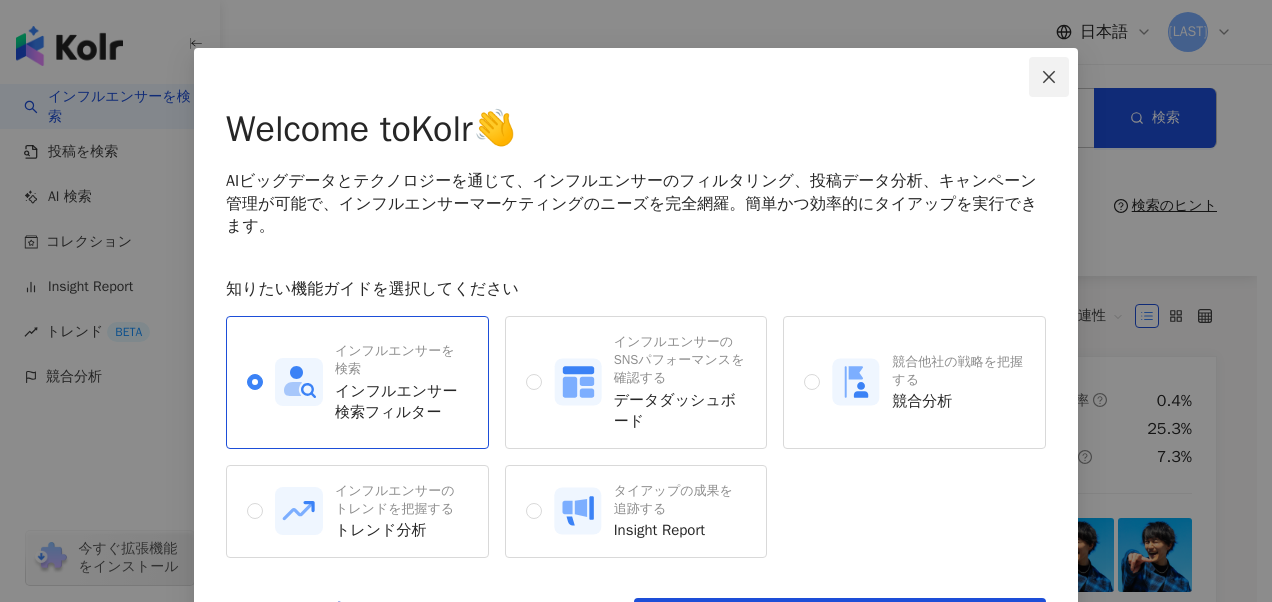 click 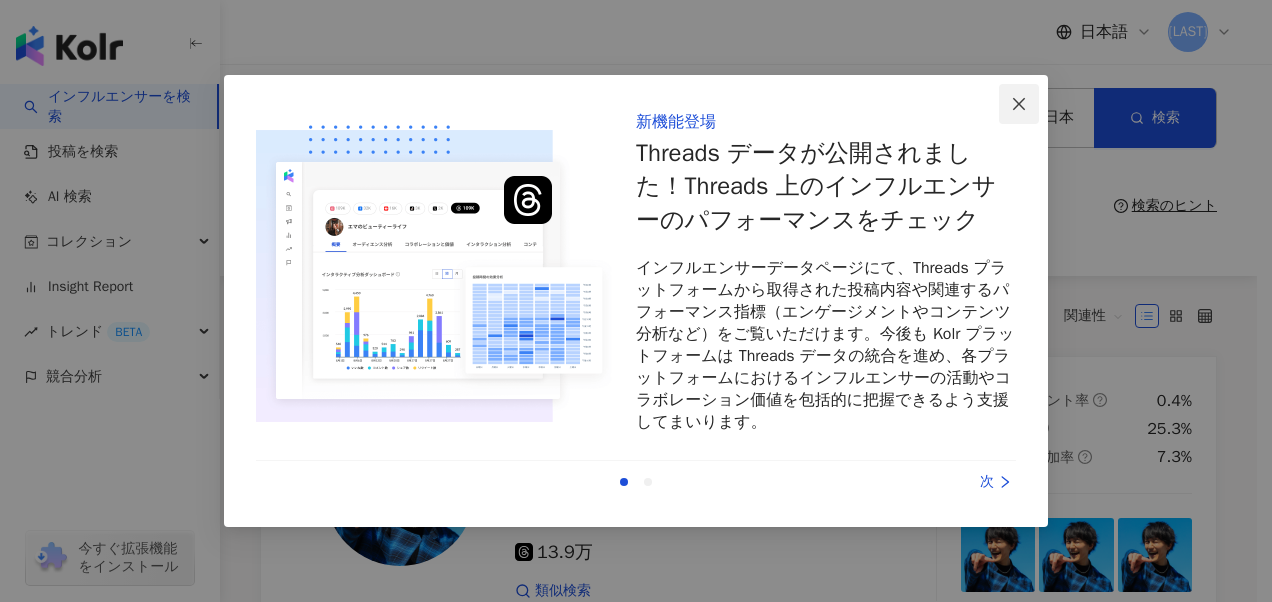 click at bounding box center (1019, 104) 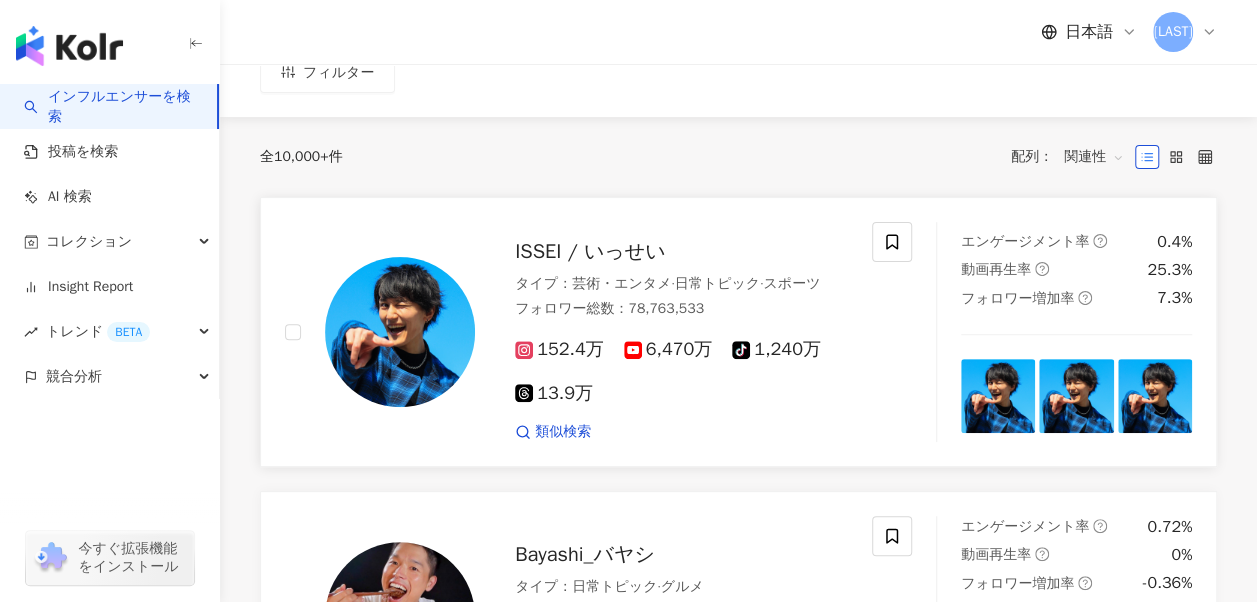 scroll, scrollTop: 0, scrollLeft: 0, axis: both 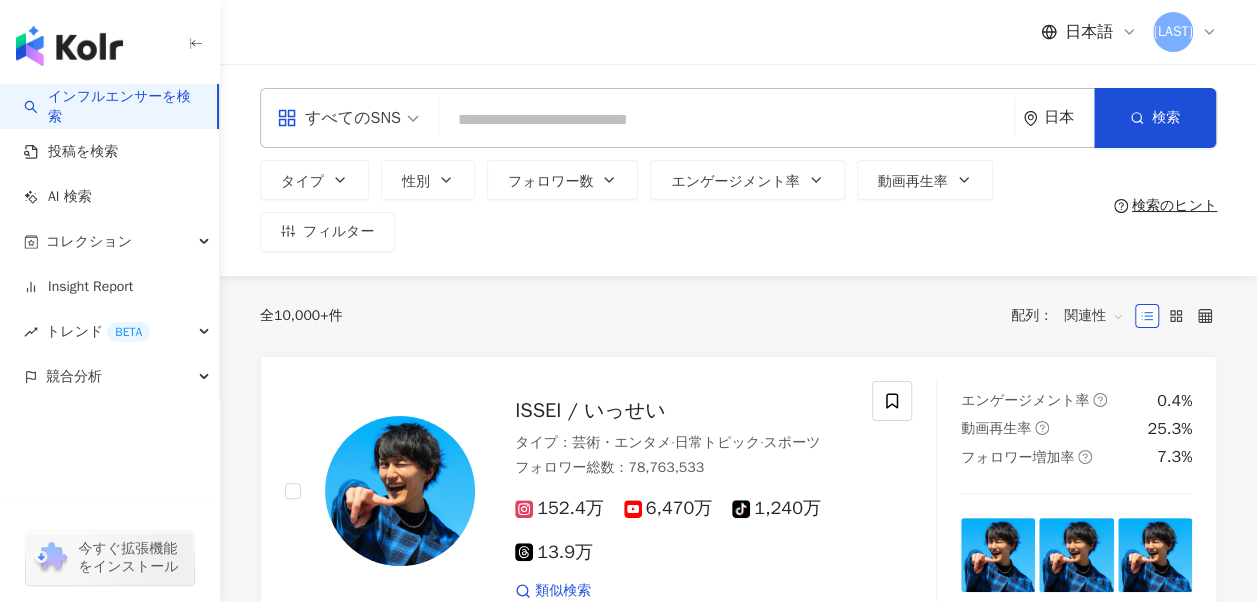 click at bounding box center (726, 120) 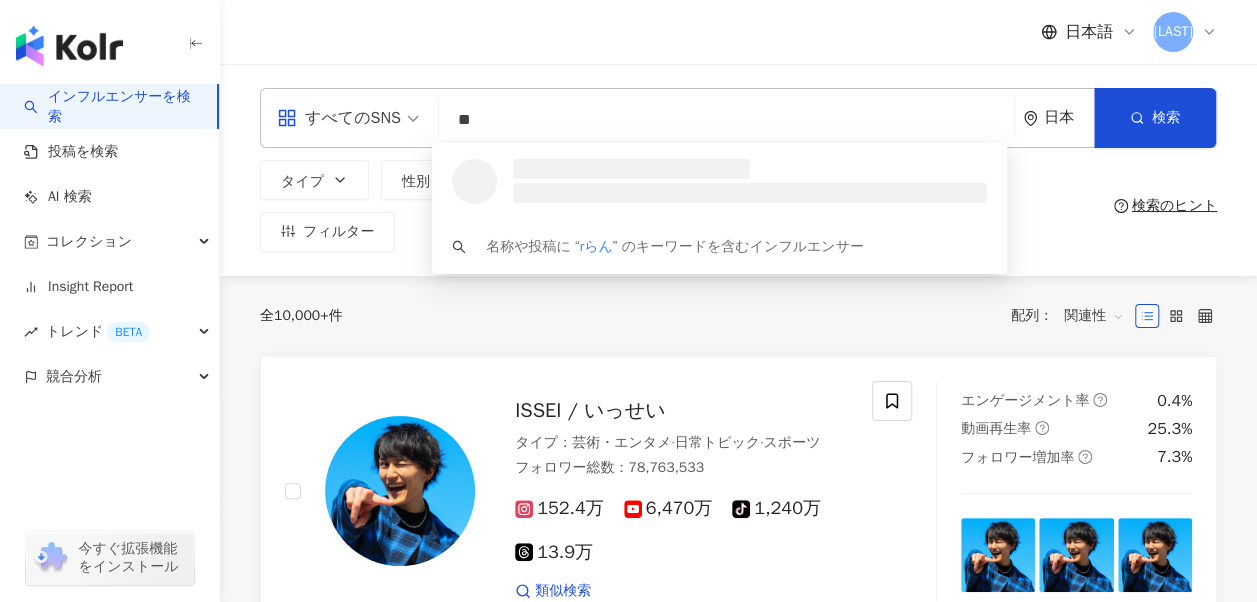 type on "*" 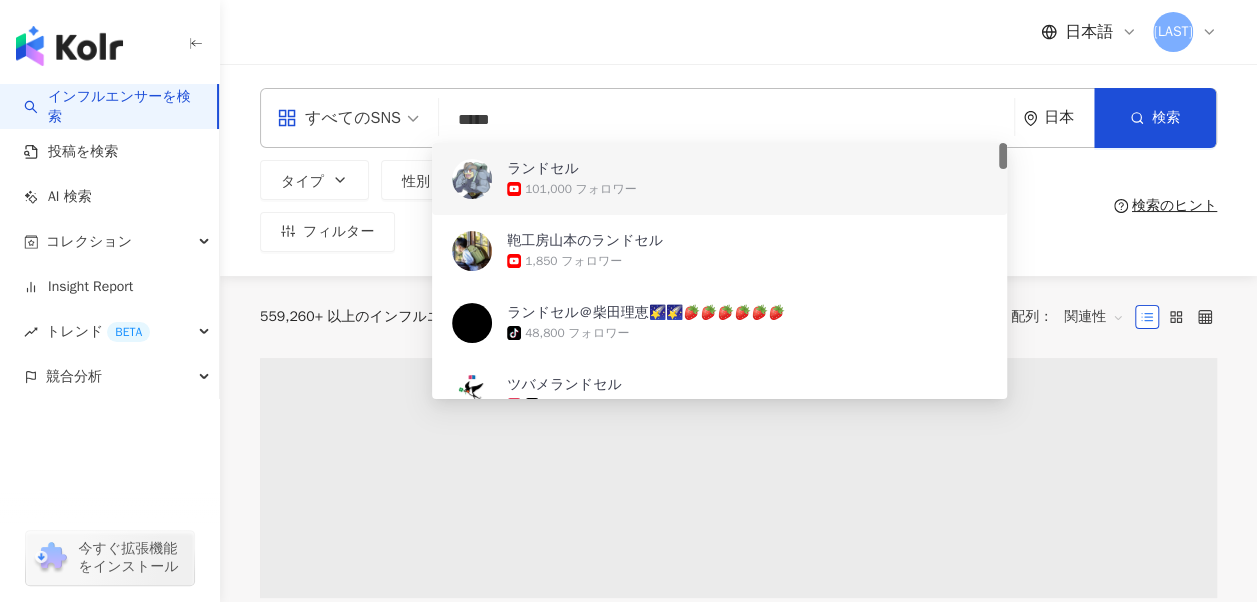 click on "*****" at bounding box center (726, 120) 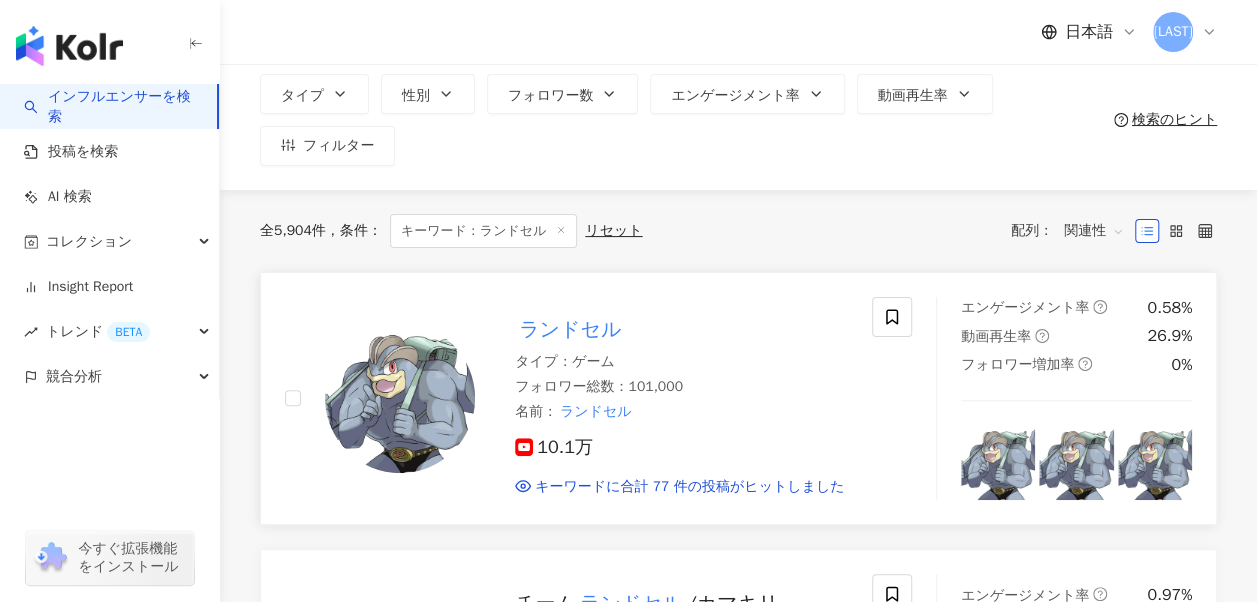scroll, scrollTop: 0, scrollLeft: 0, axis: both 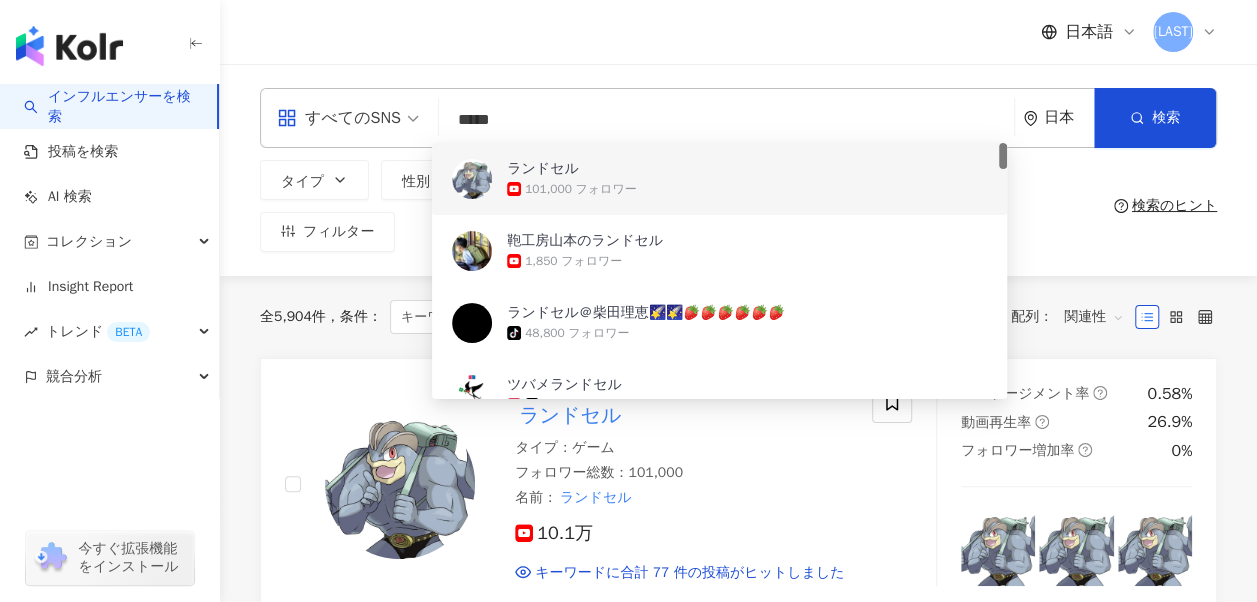 drag, startPoint x: 490, startPoint y: 119, endPoint x: 441, endPoint y: 118, distance: 49.010204 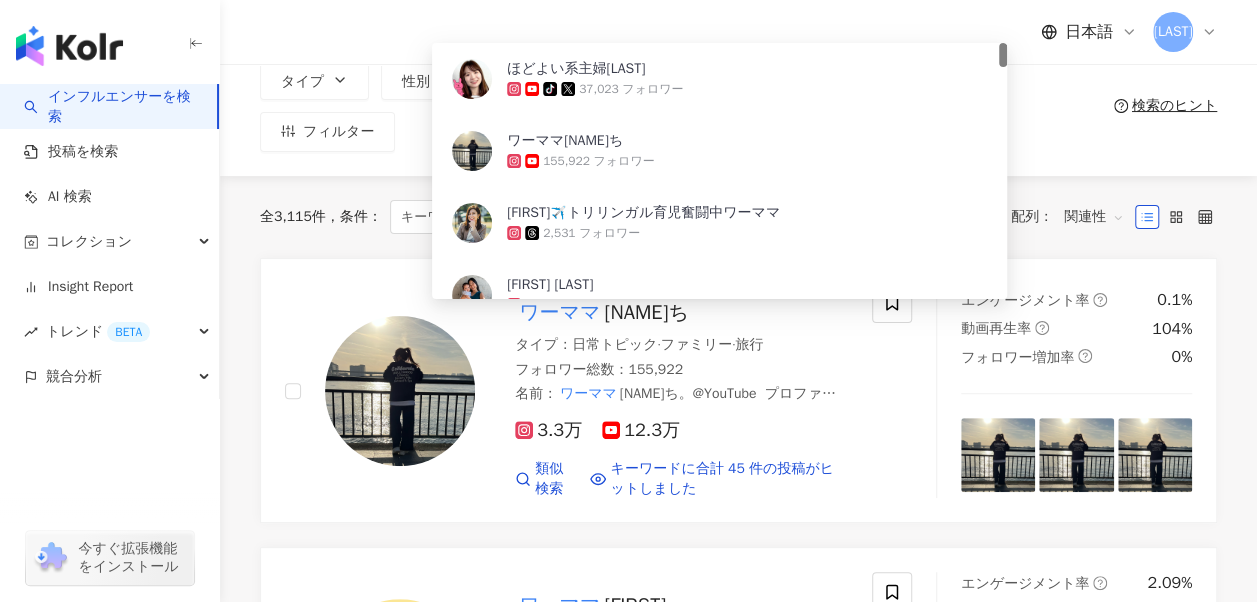scroll, scrollTop: 0, scrollLeft: 0, axis: both 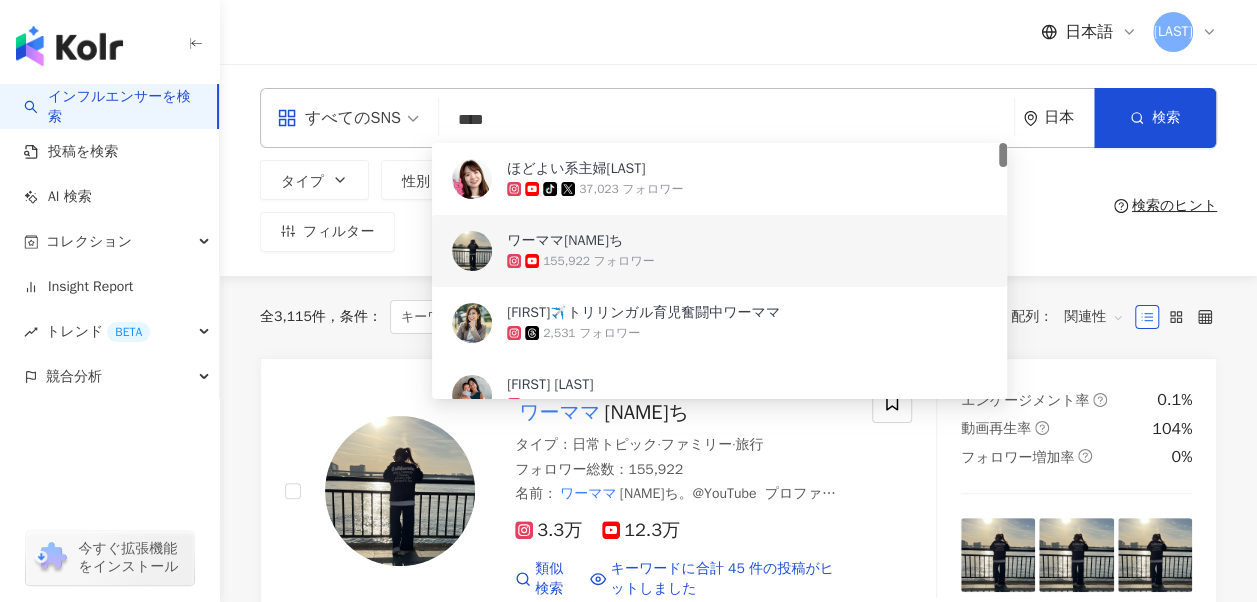 type on "****" 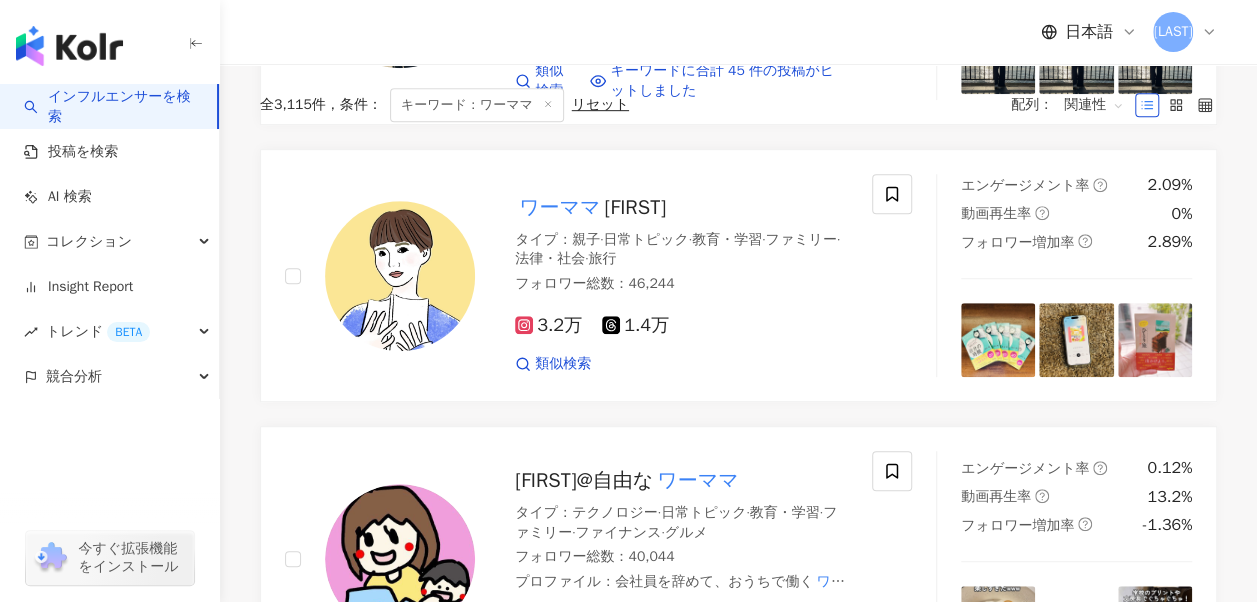 scroll, scrollTop: 0, scrollLeft: 0, axis: both 